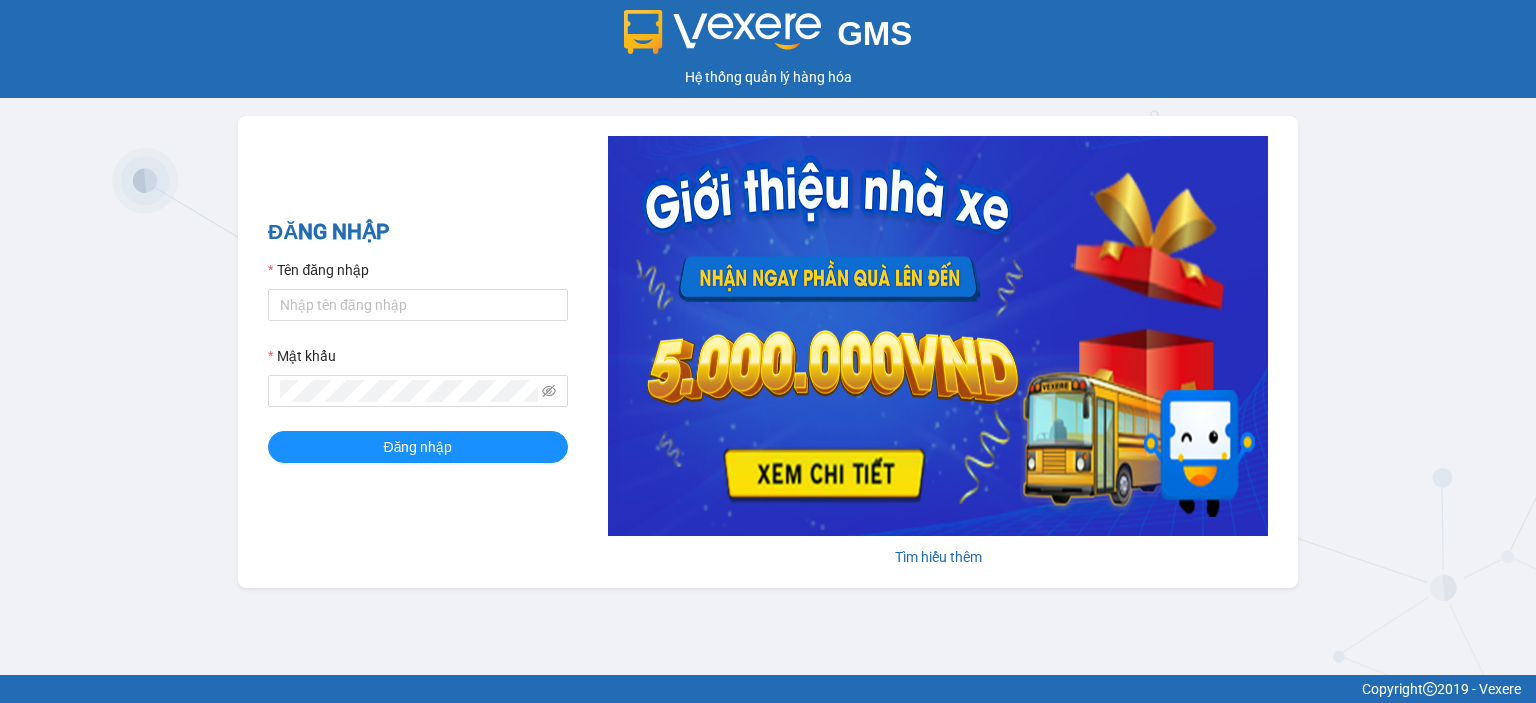 scroll, scrollTop: 0, scrollLeft: 0, axis: both 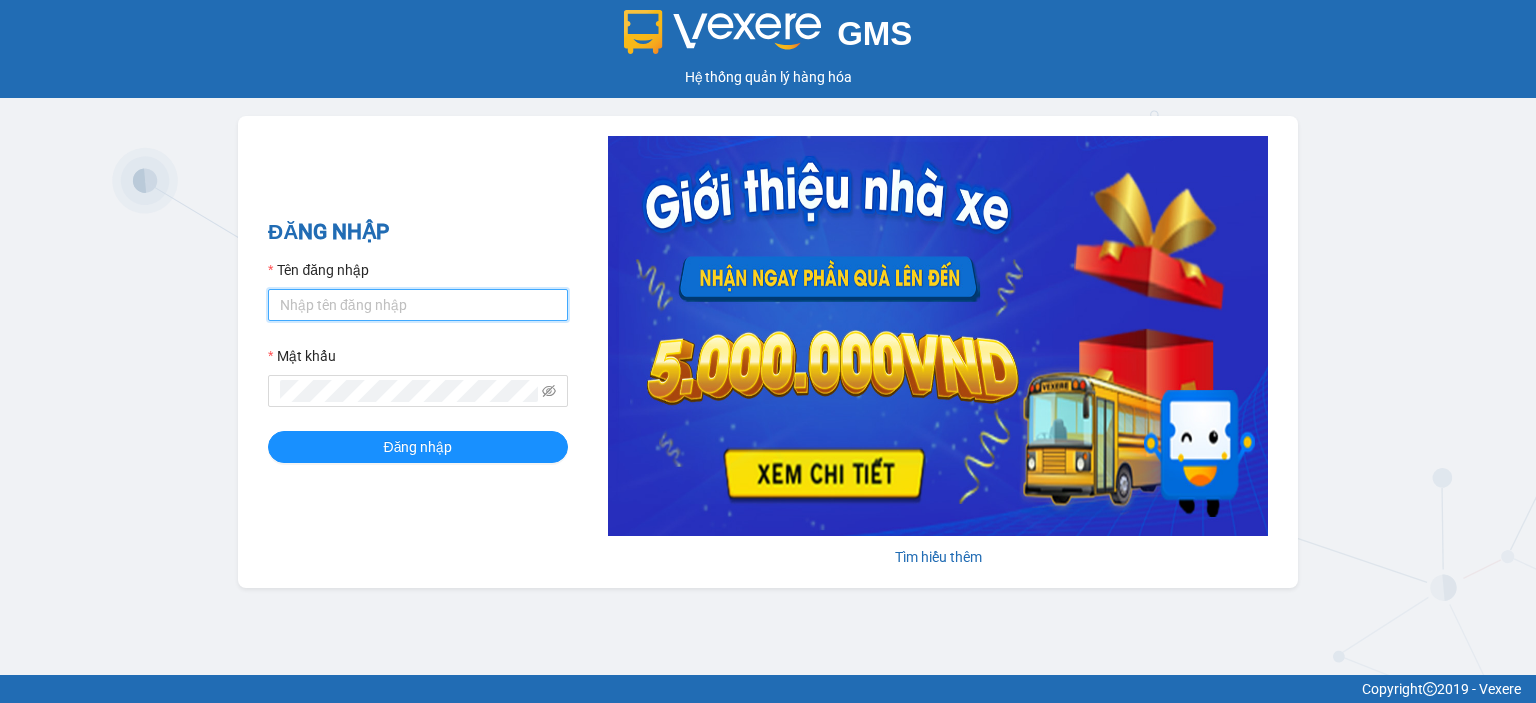 type on "ntlan.ductruong" 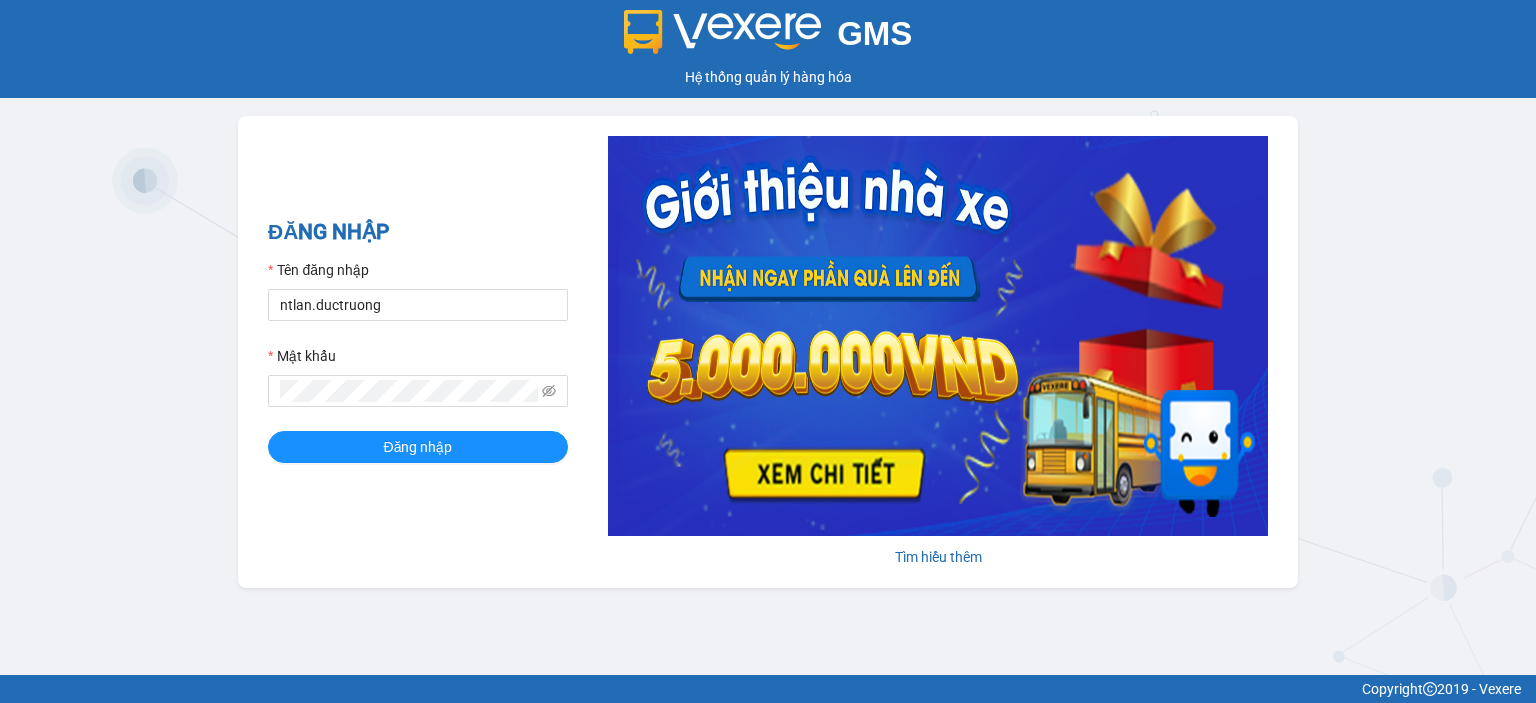 click on "Tên đăng nhập [USERNAME] Mật khẩu Đăng nhập" at bounding box center (418, 361) 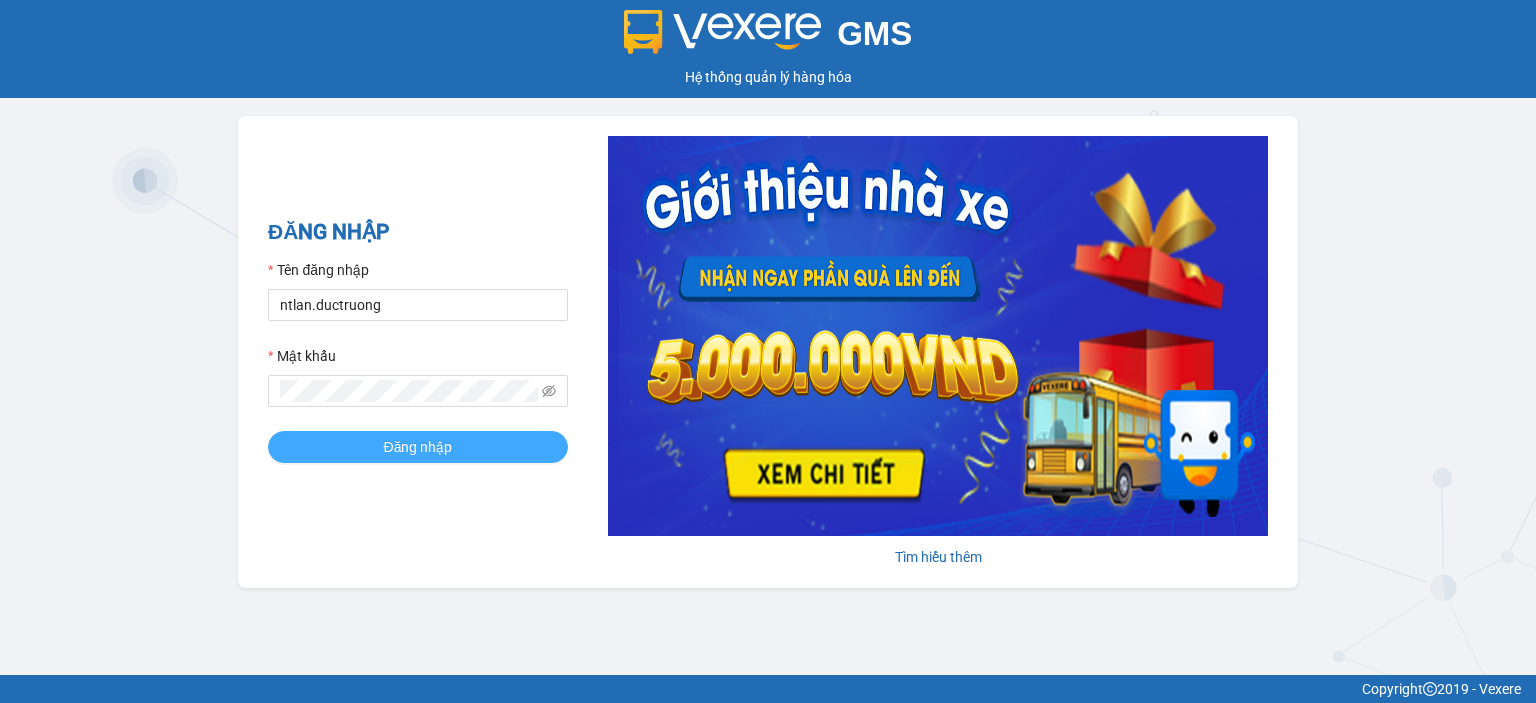 click on "Đăng nhập" at bounding box center [418, 447] 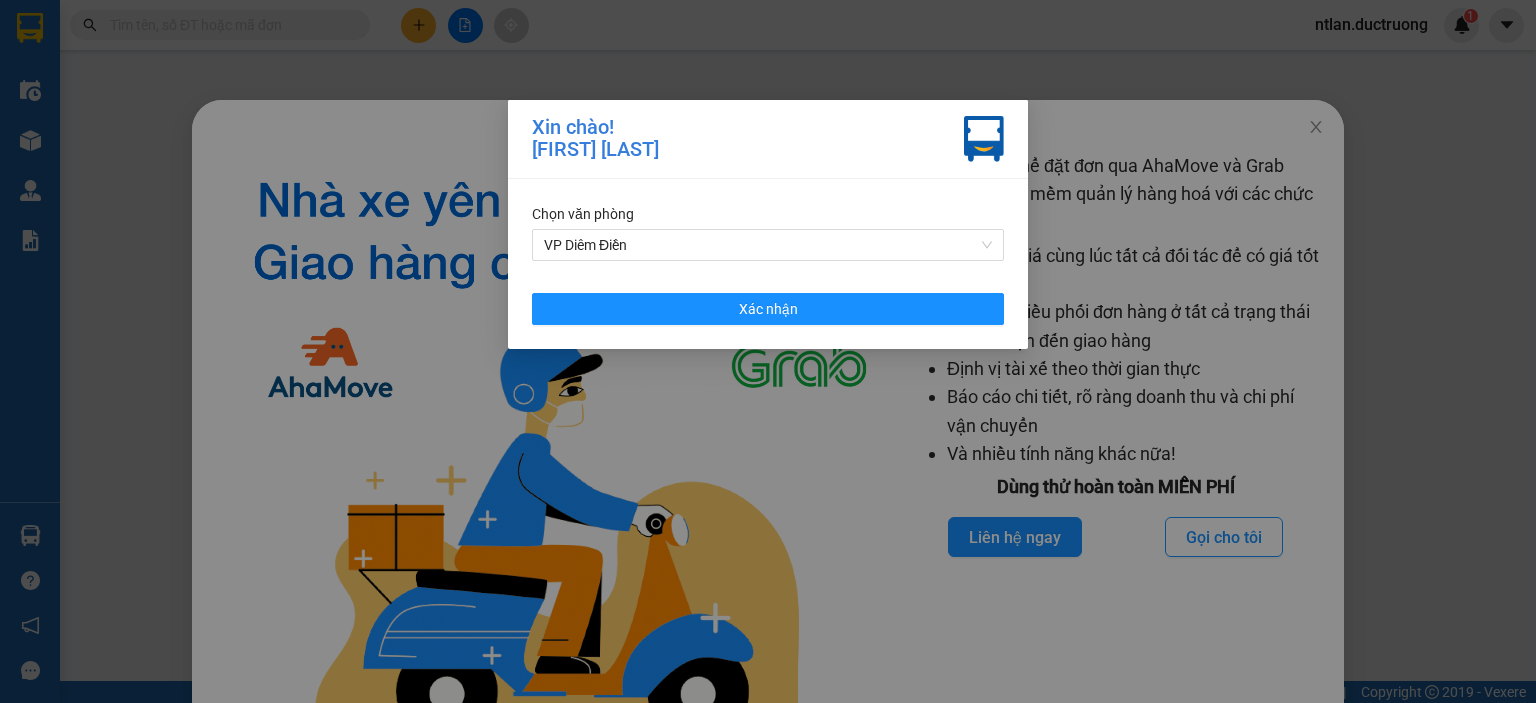 click on "Xin chào! [FIRST] [LAST] Chọn văn phòng VP Diêm Điền Xác nhận" at bounding box center [768, 351] 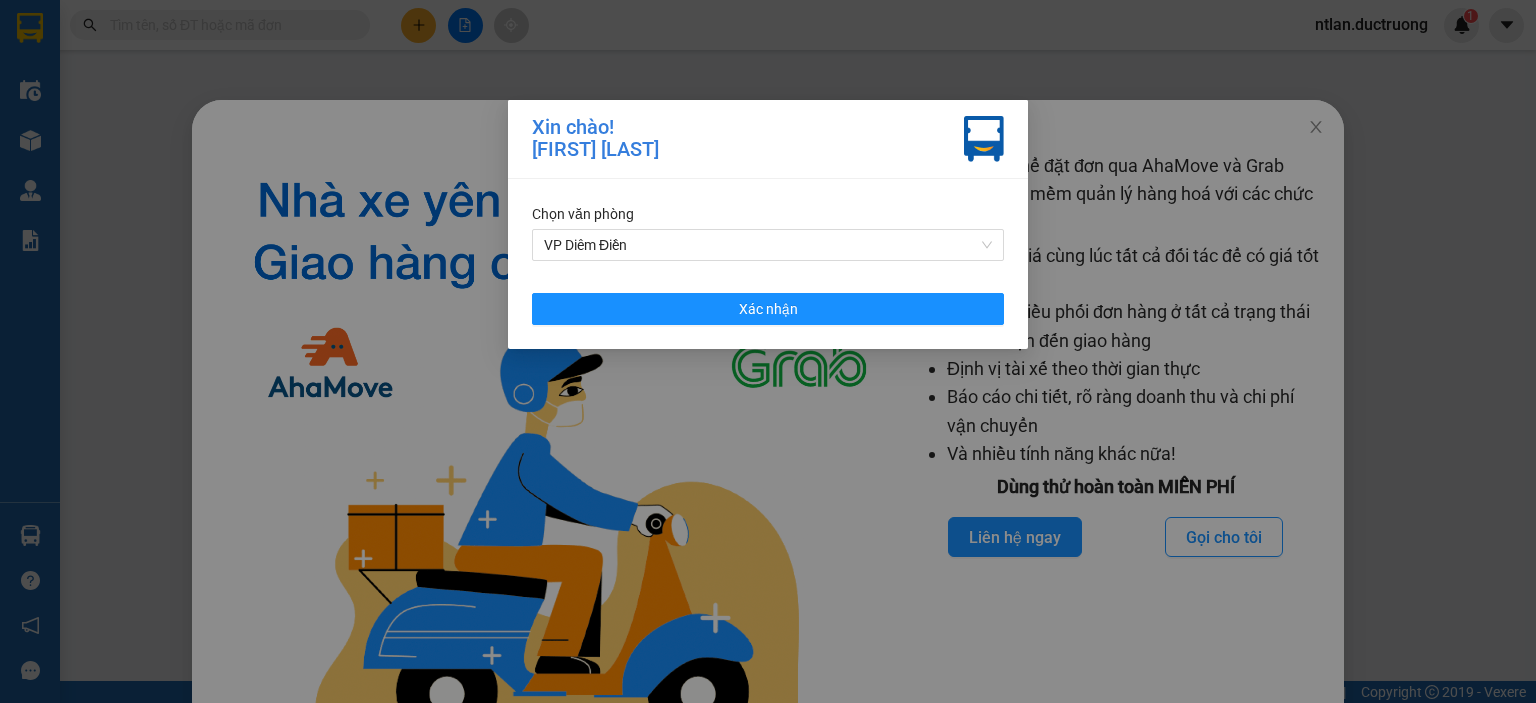 click on "Xin chào! [FIRST] [LAST] Chọn văn phòng VP Diêm Điền Xác nhận" at bounding box center [768, 351] 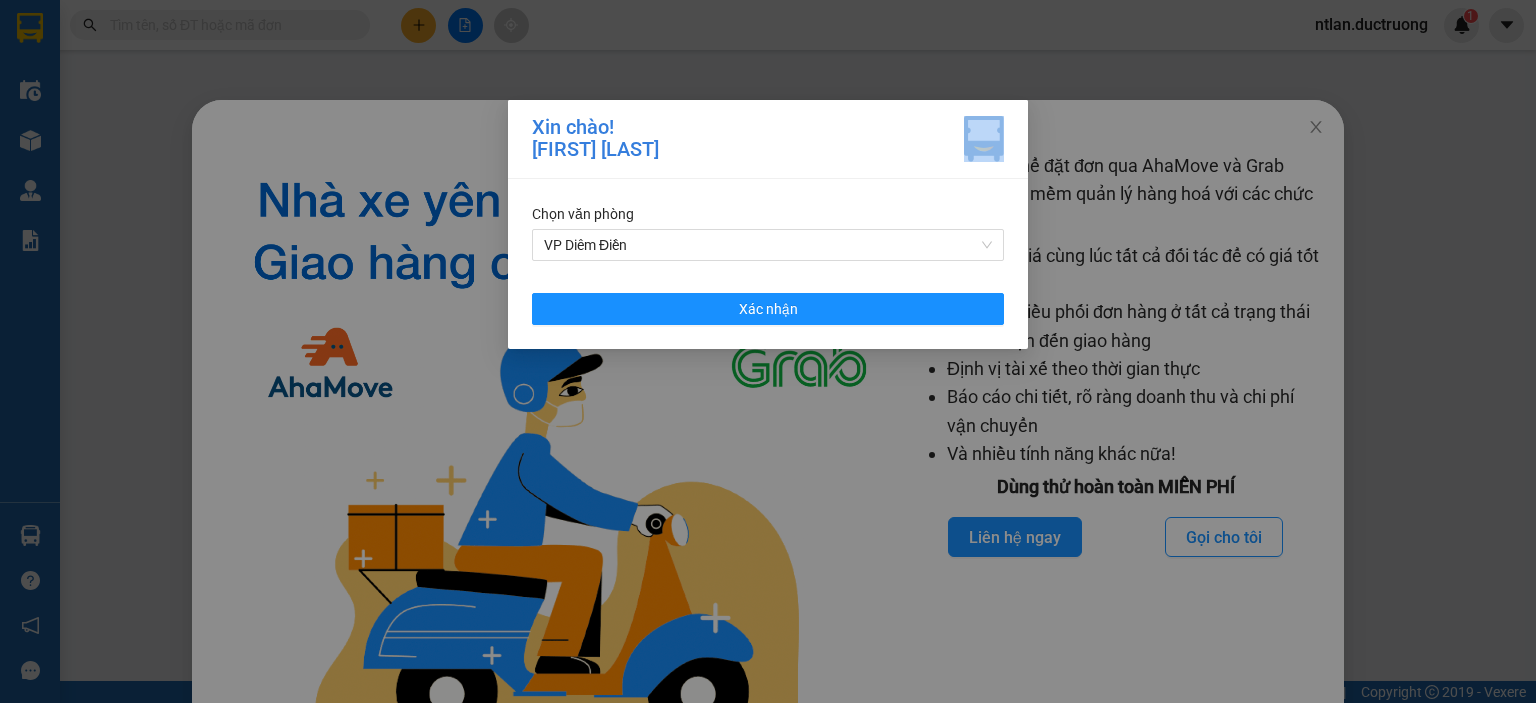 click on "Xin chào! [FIRST] [LAST] Chọn văn phòng VP Diêm Điền Xác nhận" at bounding box center [768, 351] 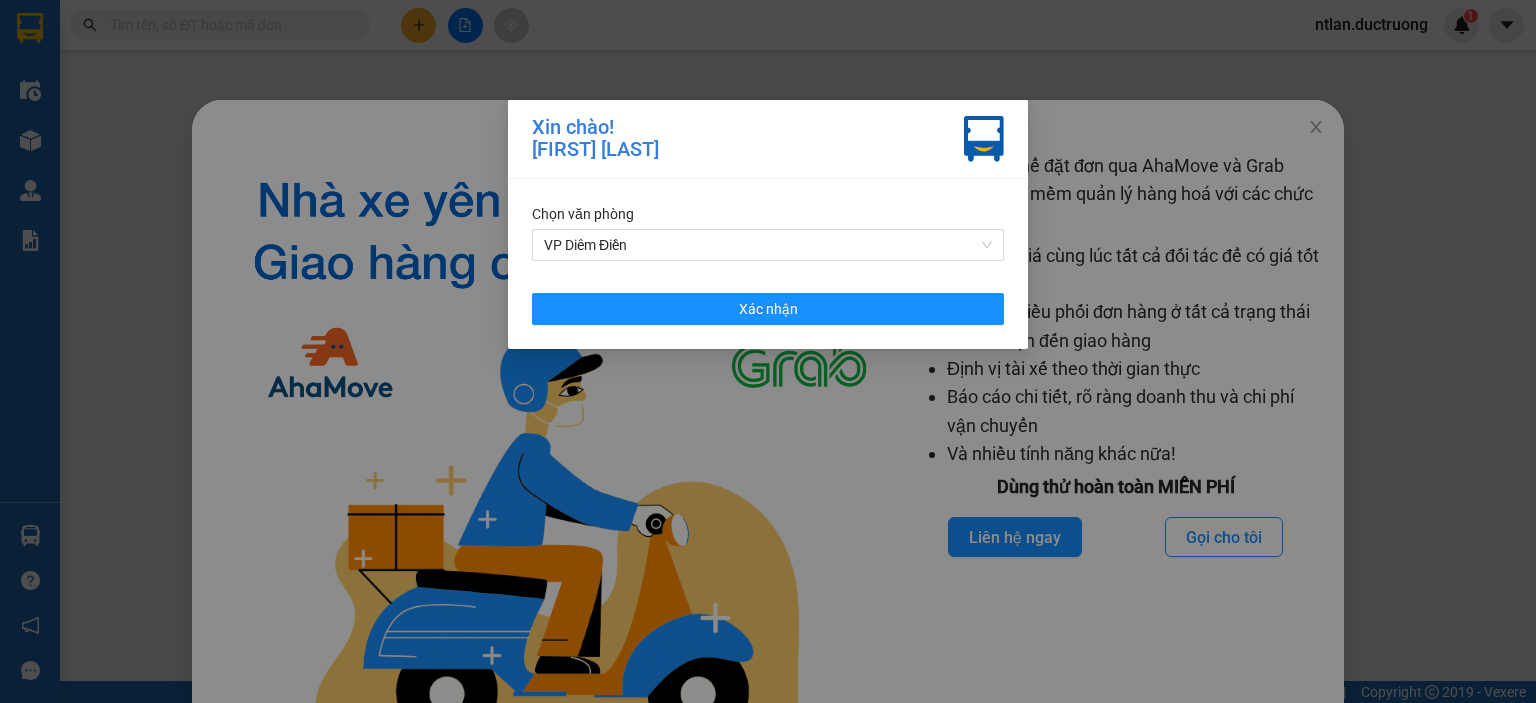 click on "Xin chào! [FIRST] [LAST] Chọn văn phòng VP Diêm Điền Xác nhận" at bounding box center [768, 351] 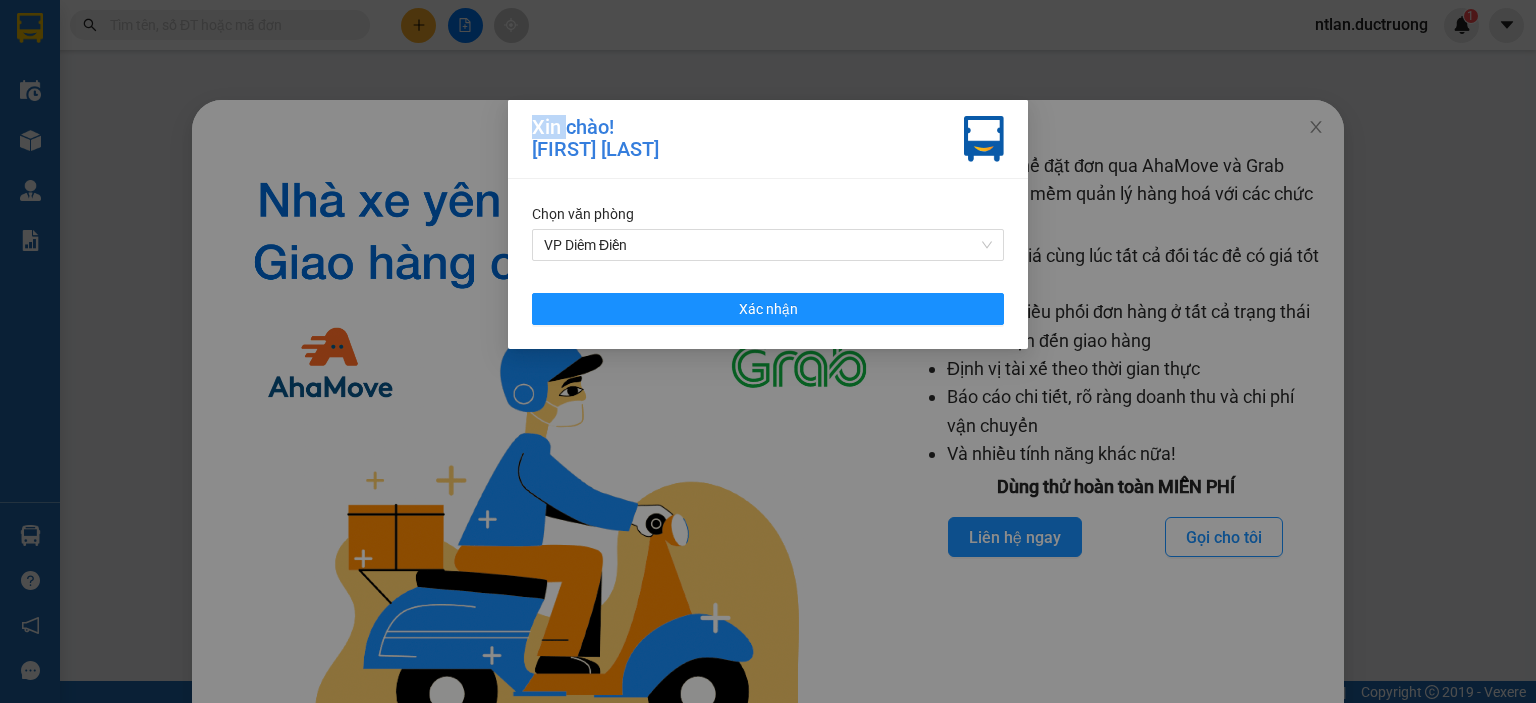 click on "Xin chào! [FIRST] [LAST] Chọn văn phòng VP Diêm Điền Xác nhận" at bounding box center (768, 351) 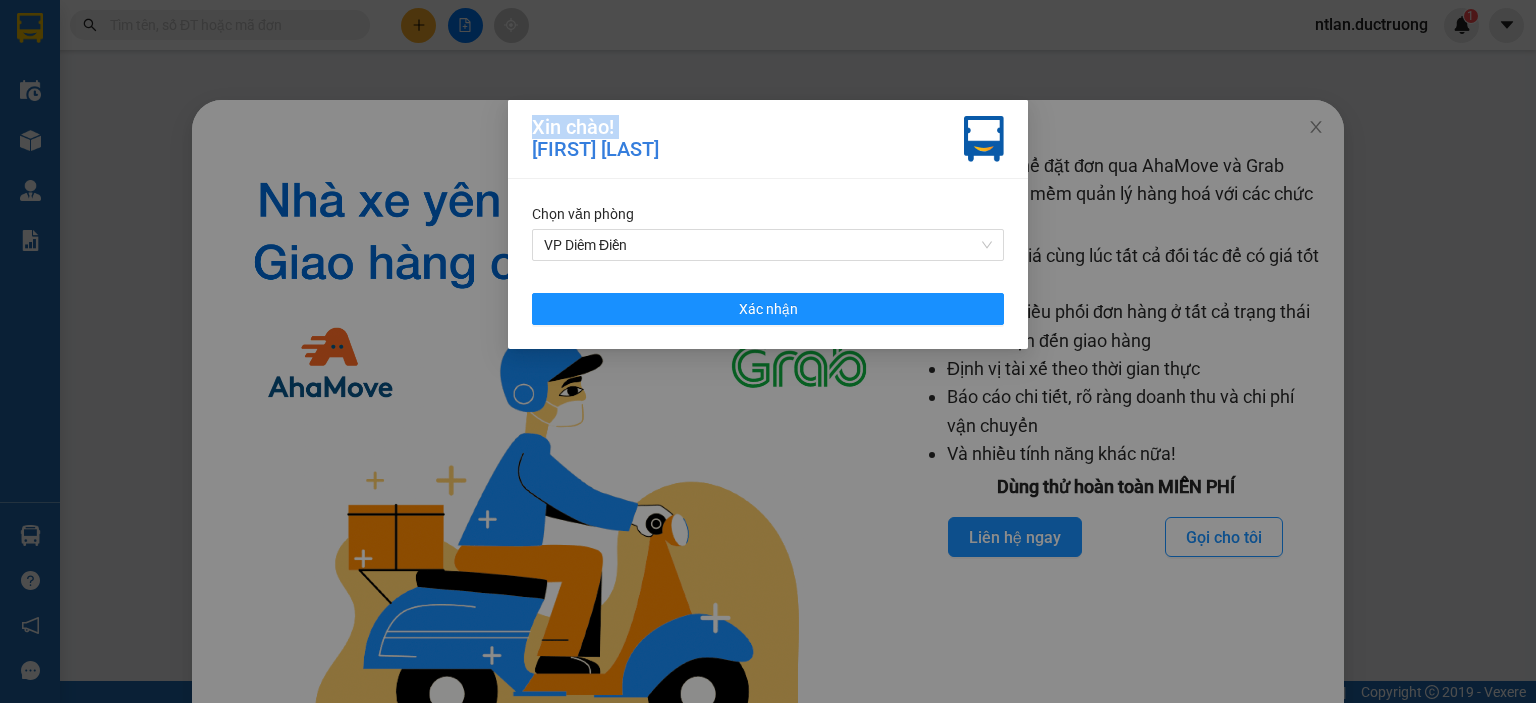 click on "Xin chào! [FIRST] [LAST] Chọn văn phòng VP Diêm Điền Xác nhận" at bounding box center [768, 351] 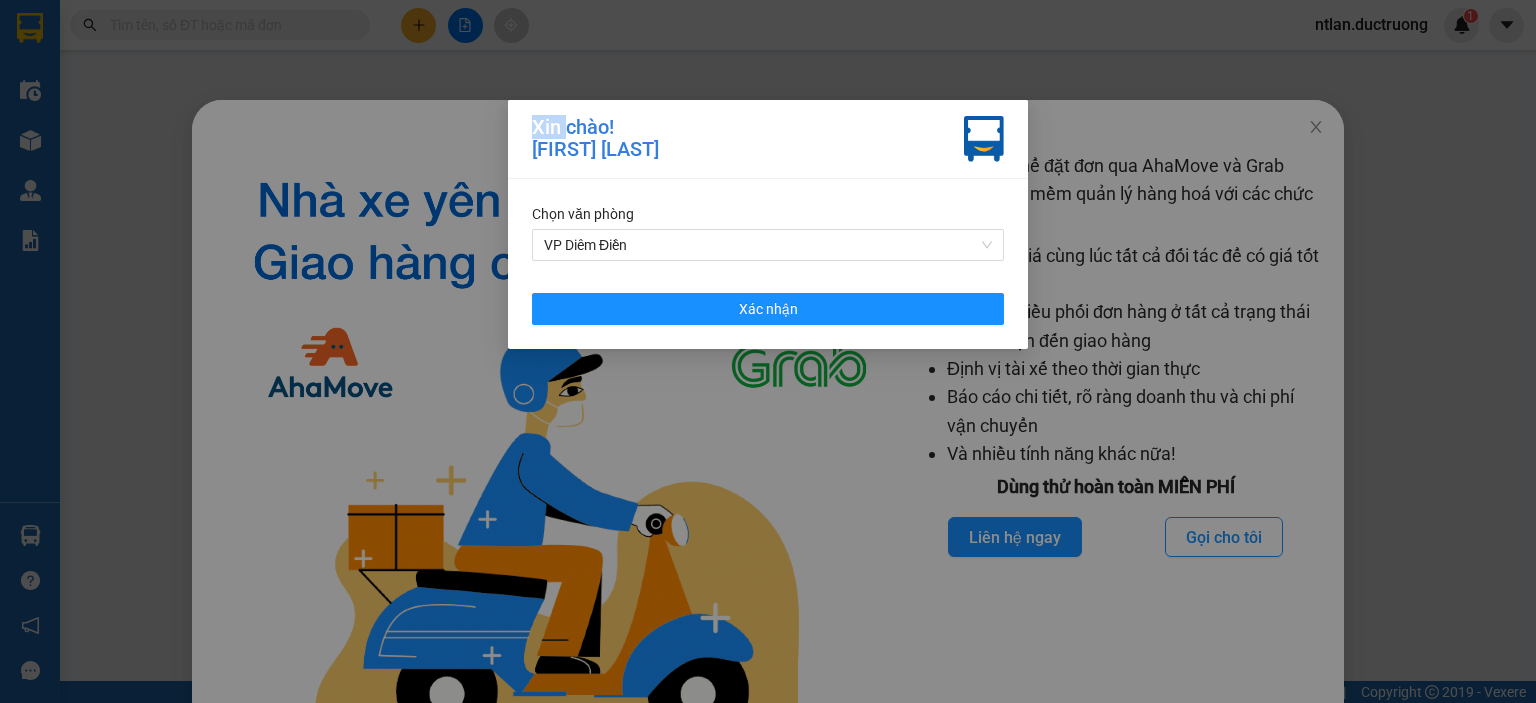 click on "Xin chào! [FIRST] [LAST] Chọn văn phòng VP Diêm Điền Xác nhận" at bounding box center (768, 351) 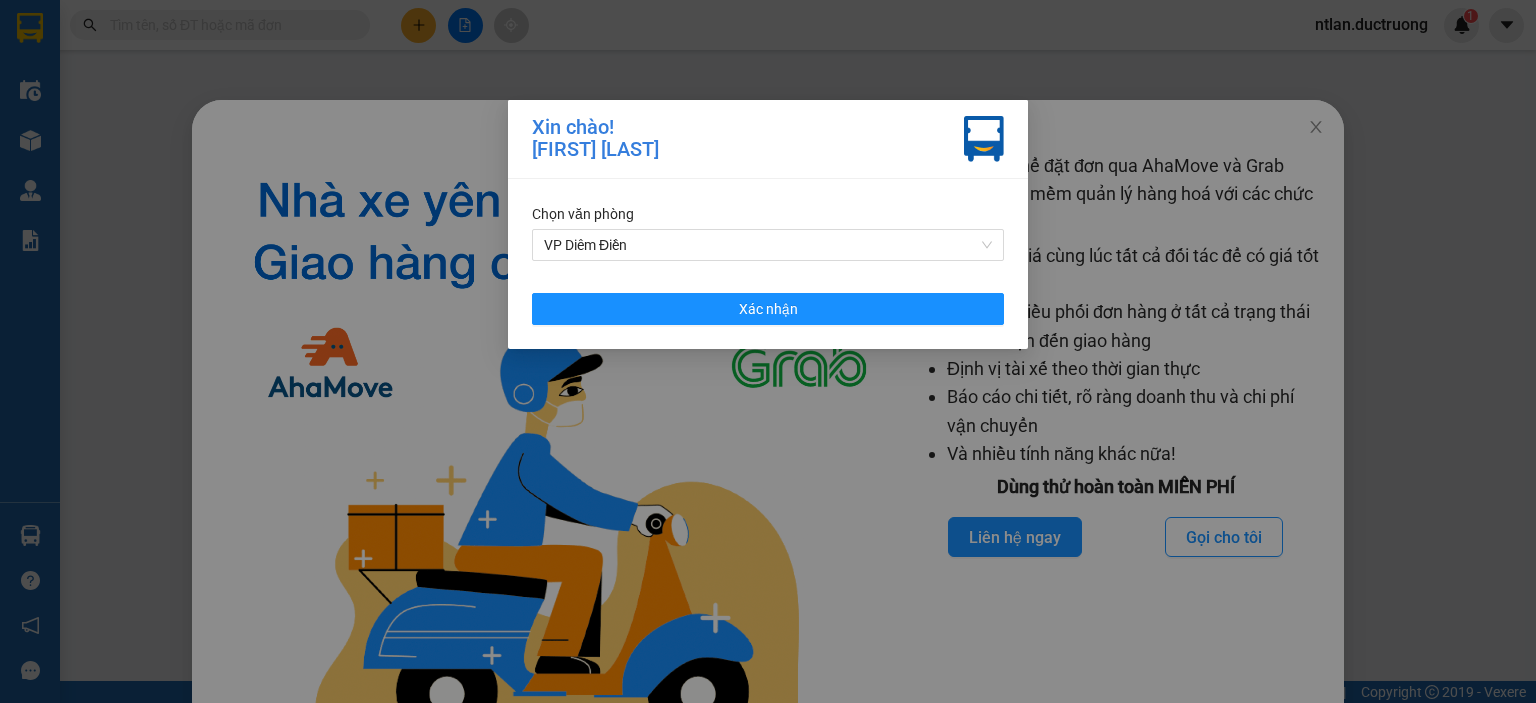 click on "Xin chào! [FIRST] [LAST] Chọn văn phòng VP Diêm Điền Xác nhận" at bounding box center [768, 351] 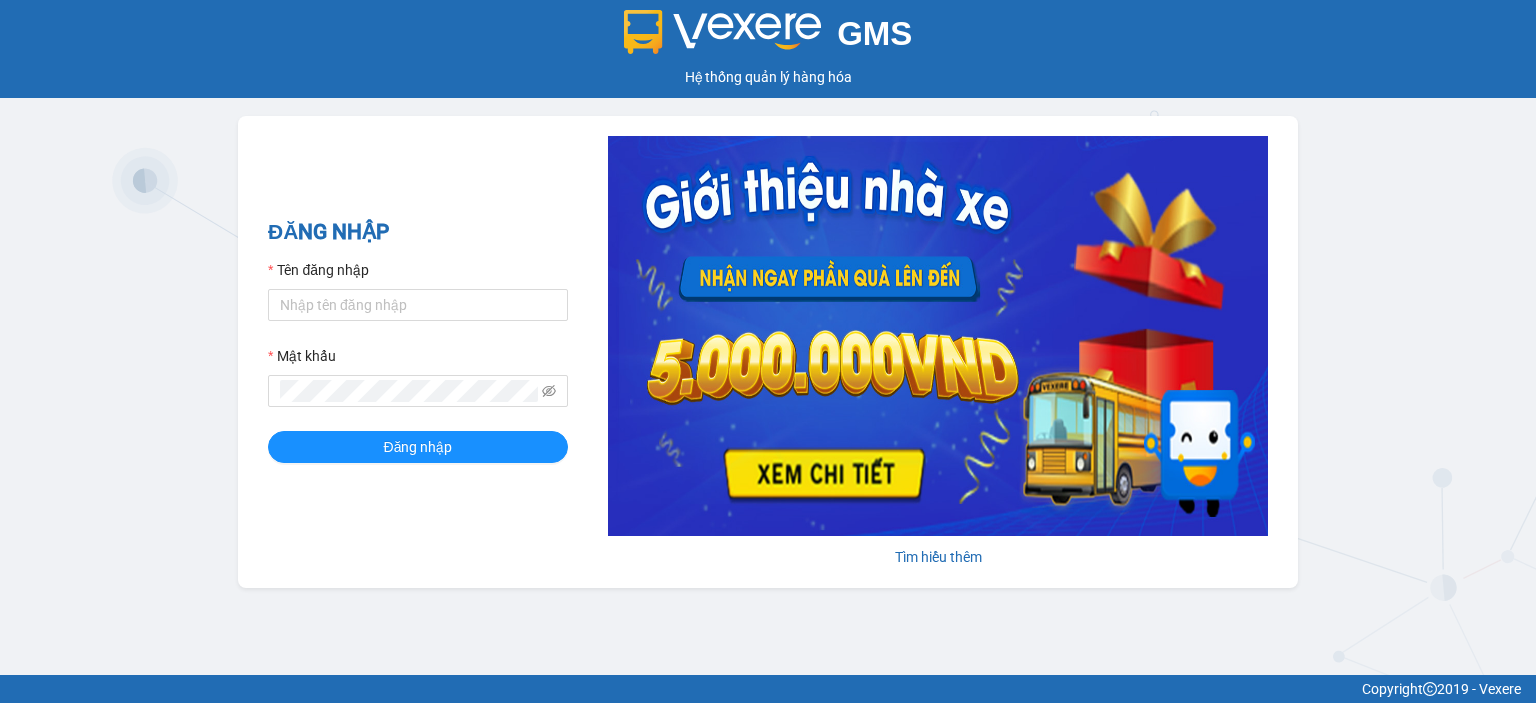 scroll, scrollTop: 0, scrollLeft: 0, axis: both 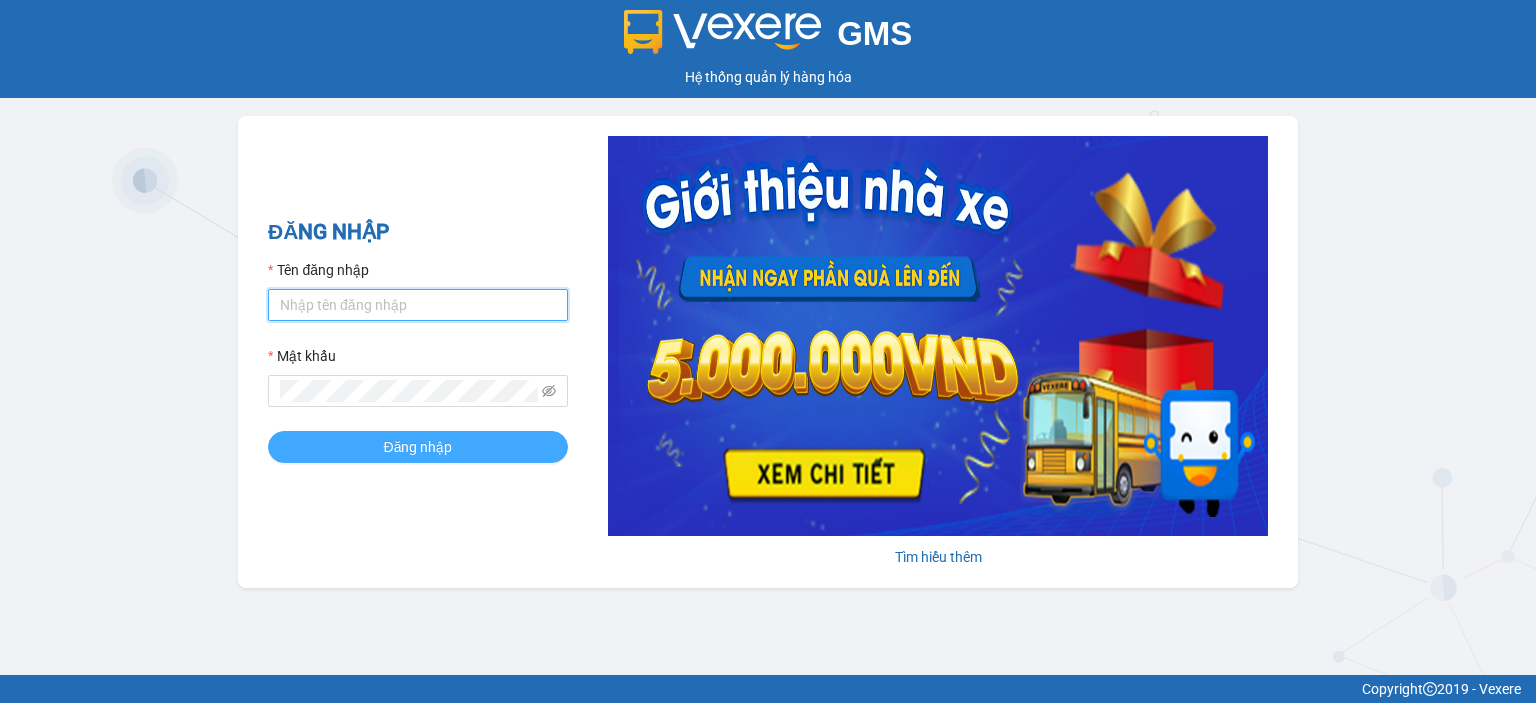 type on "ntlan.ductruong" 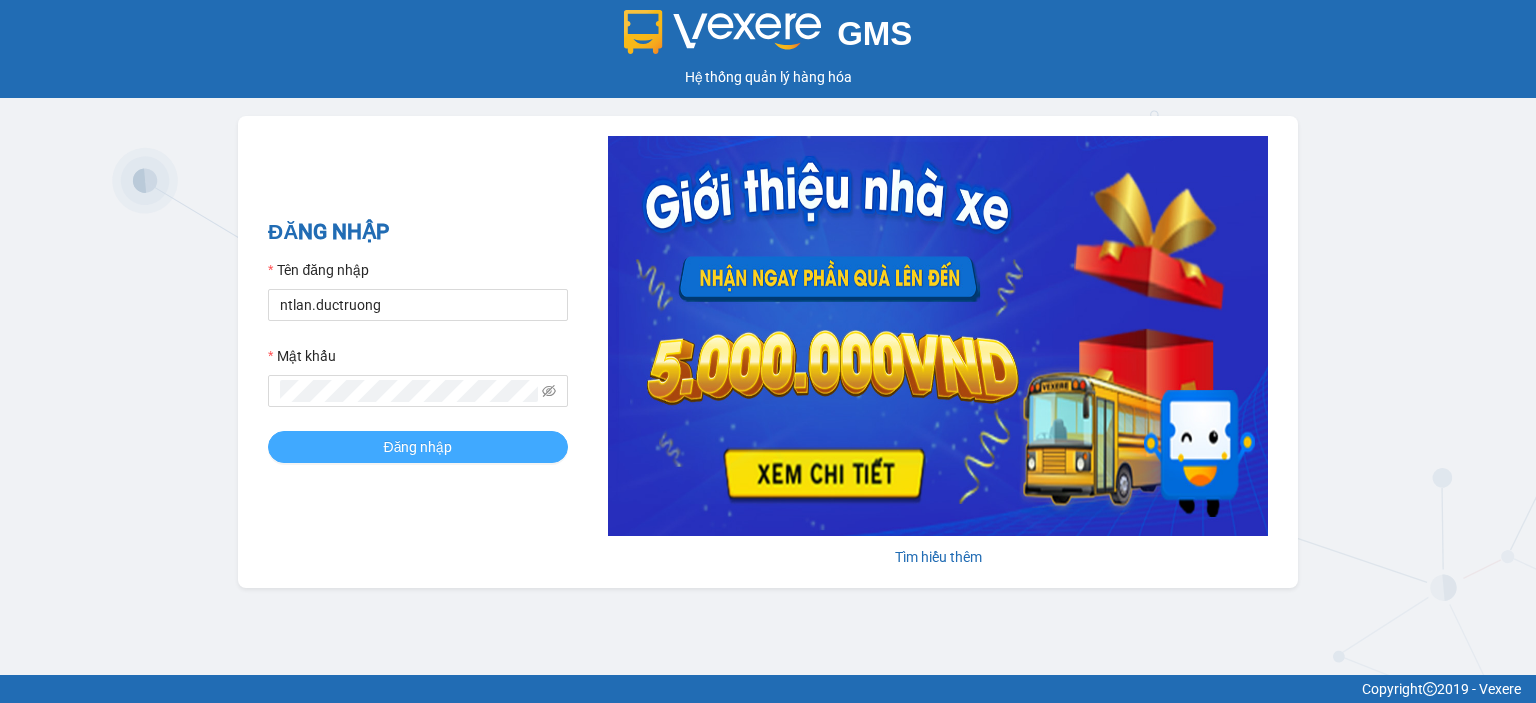 click on "Đăng nhập" at bounding box center (418, 447) 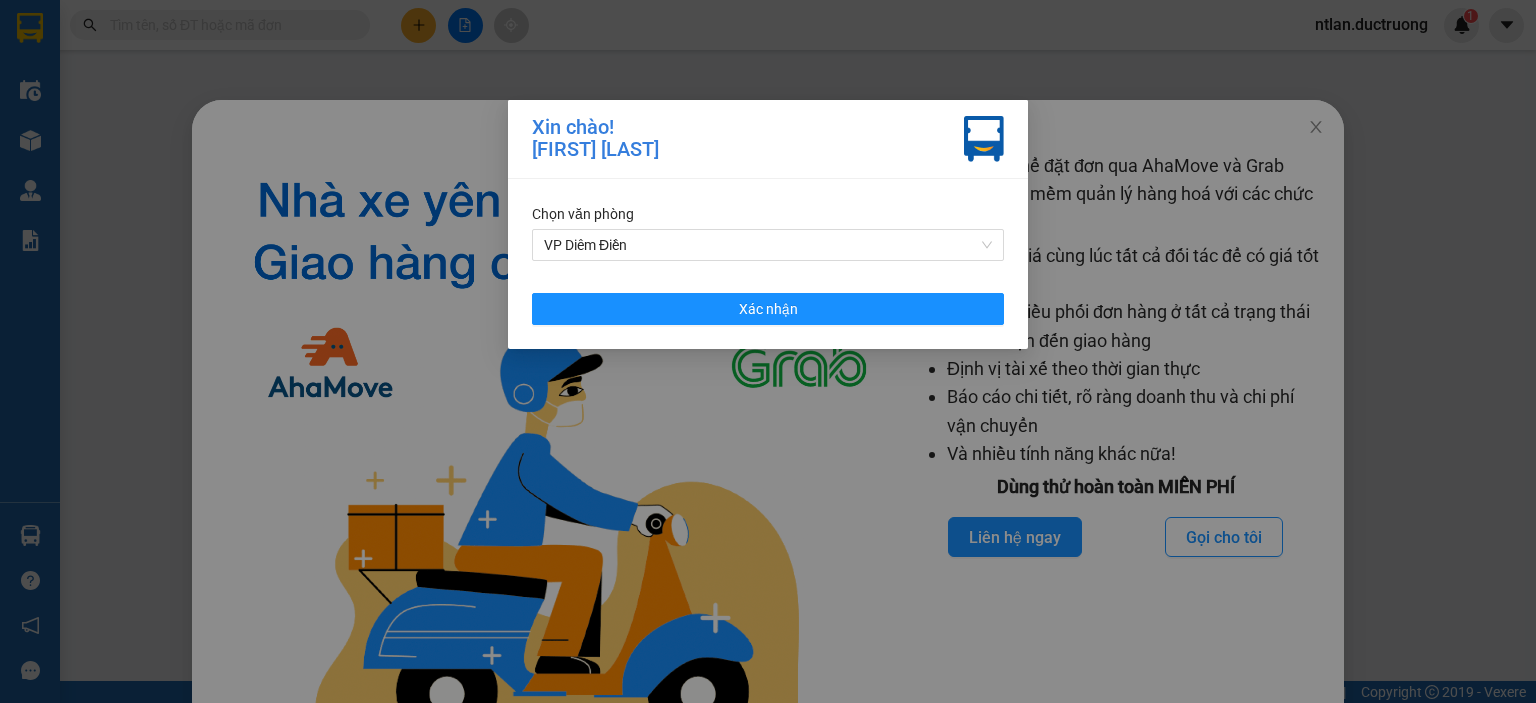 click on "Xin chào! [FIRST] [LAST] Chọn văn phòng VP Diêm Điền Xác nhận" at bounding box center [768, 351] 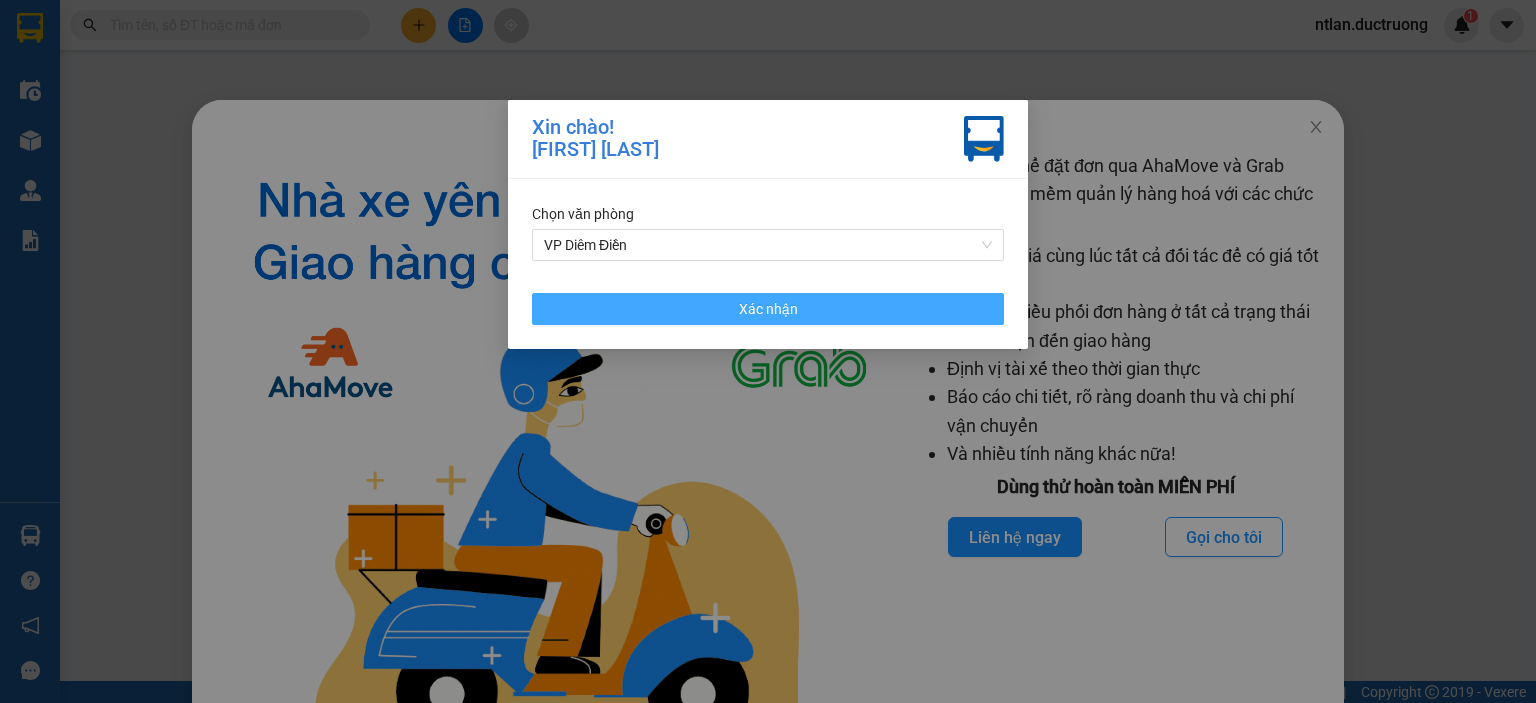 click on "Xác nhận" at bounding box center (768, 309) 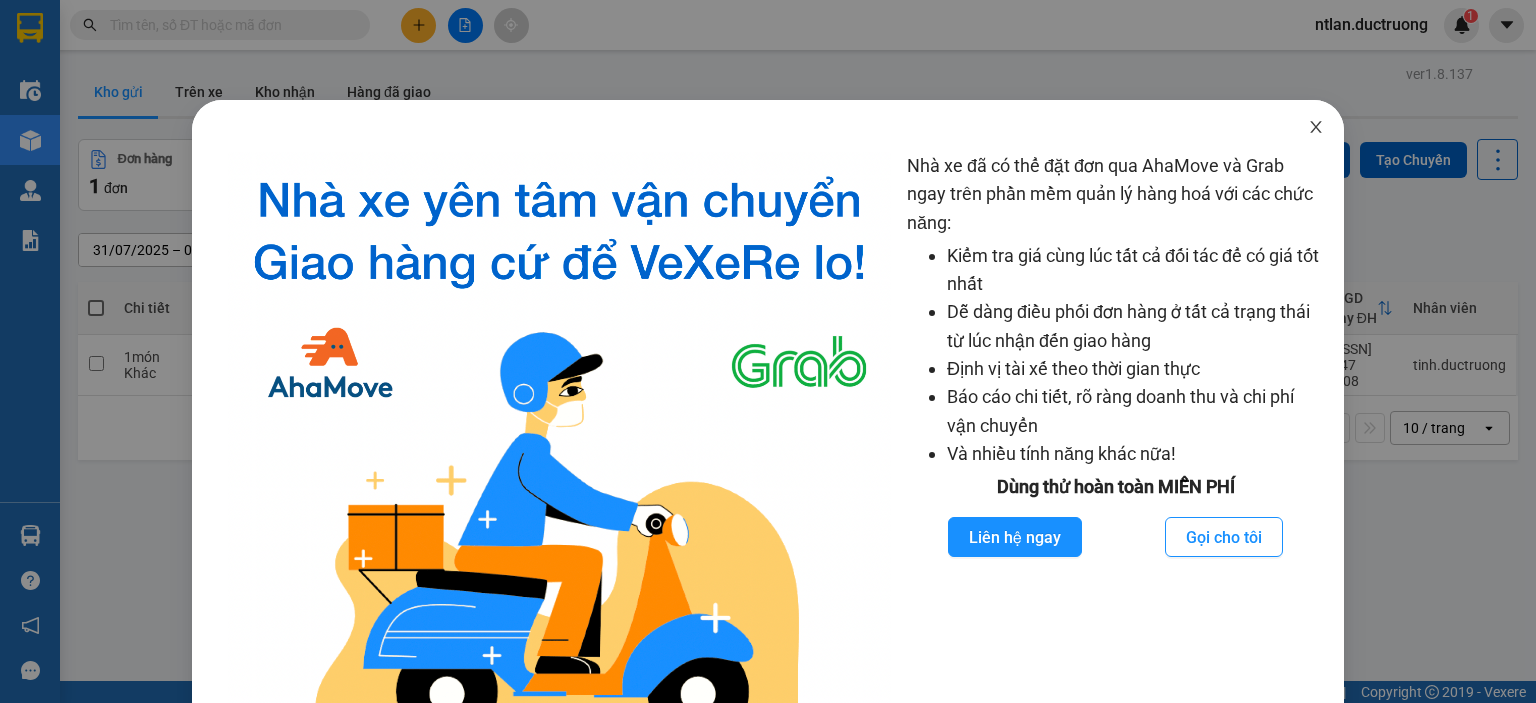 click 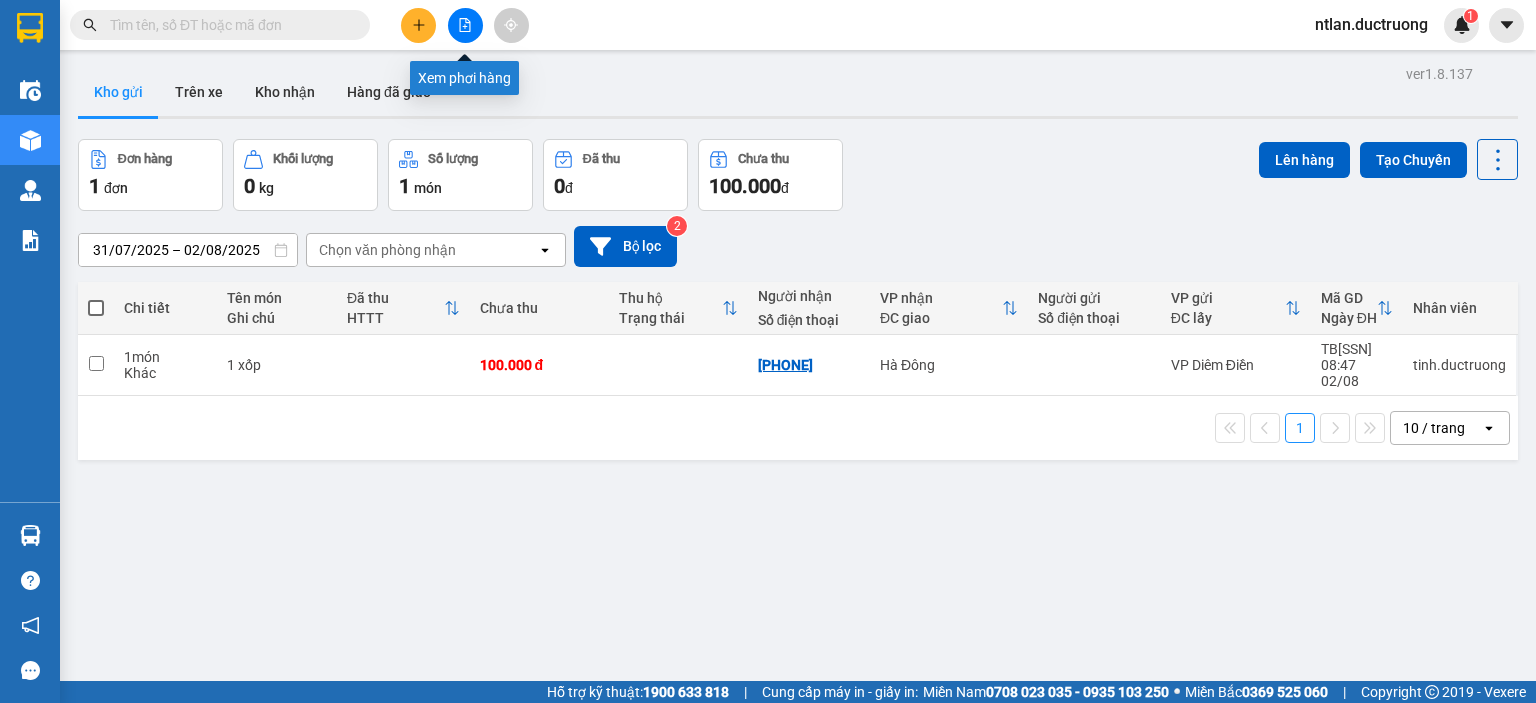 click 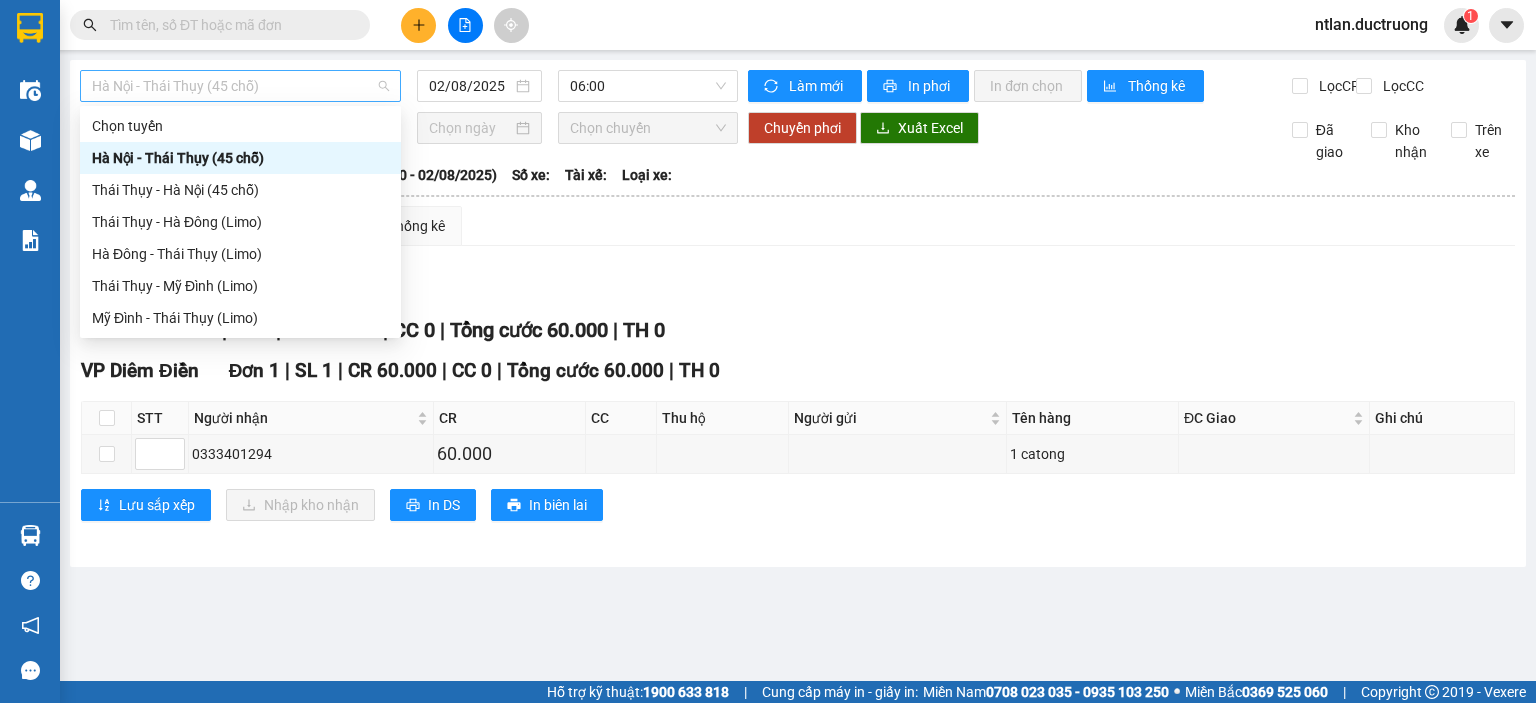 click on "Hà Nội - Thái Thụy (45 chỗ)" at bounding box center [240, 86] 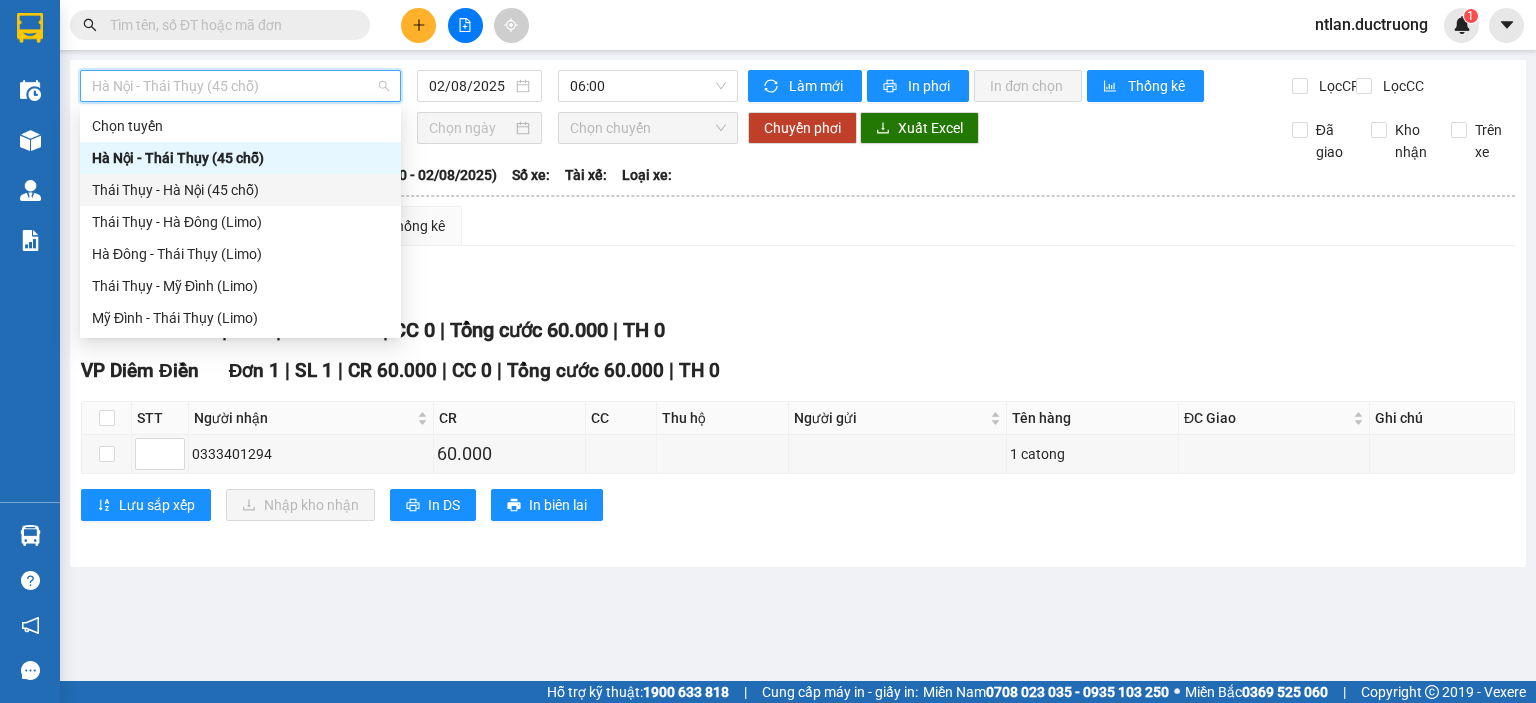 click on "Thái Thụy - Hà Nội (45 chỗ)" at bounding box center (240, 190) 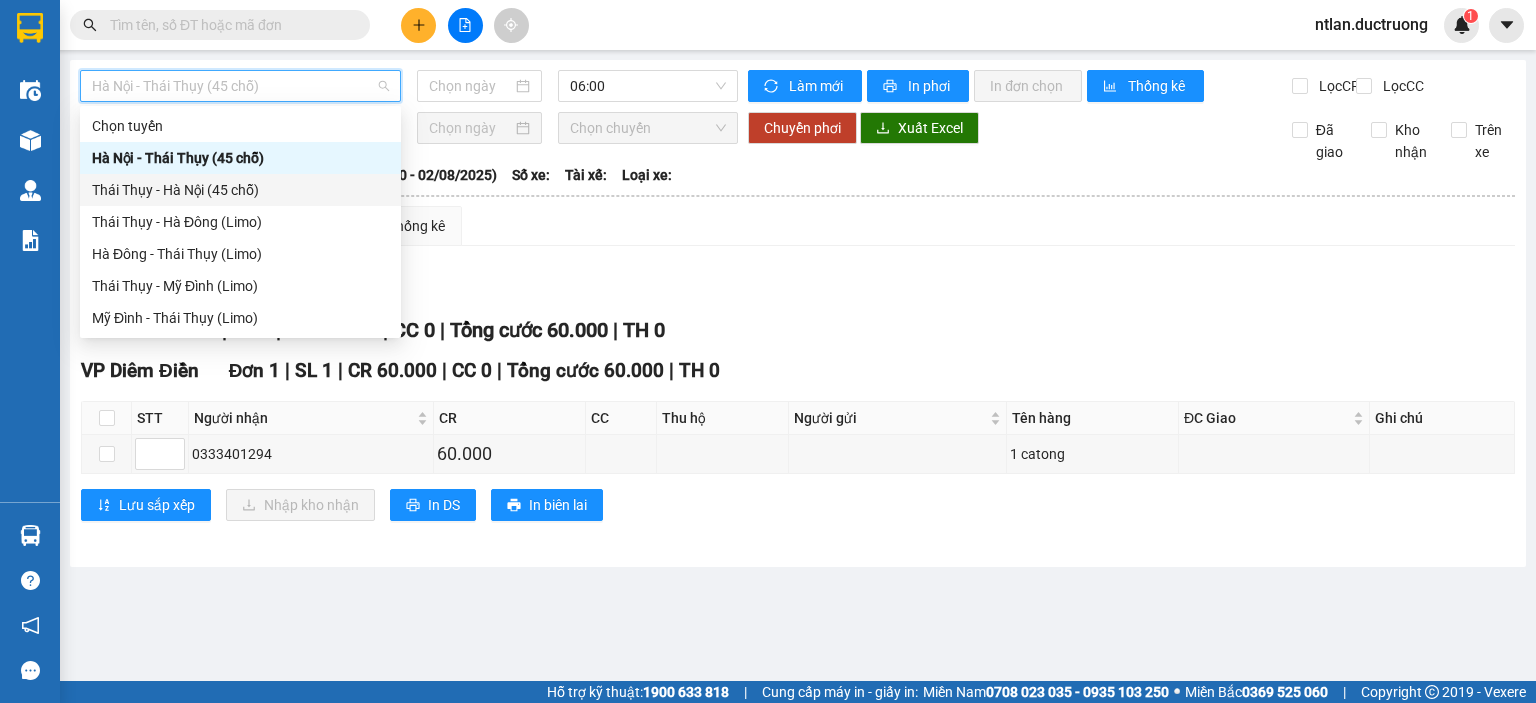 type on "02/08/2025" 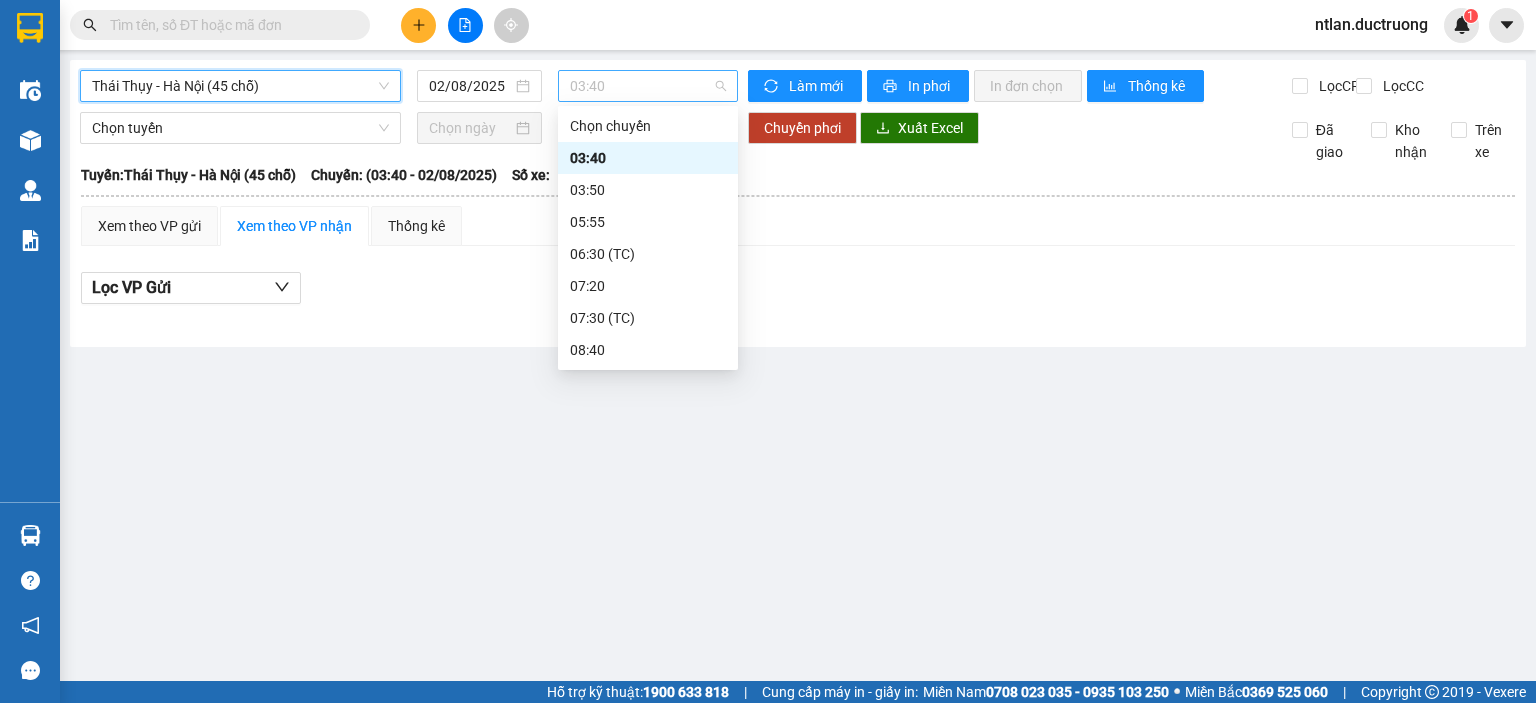 click on "03:40" at bounding box center [648, 86] 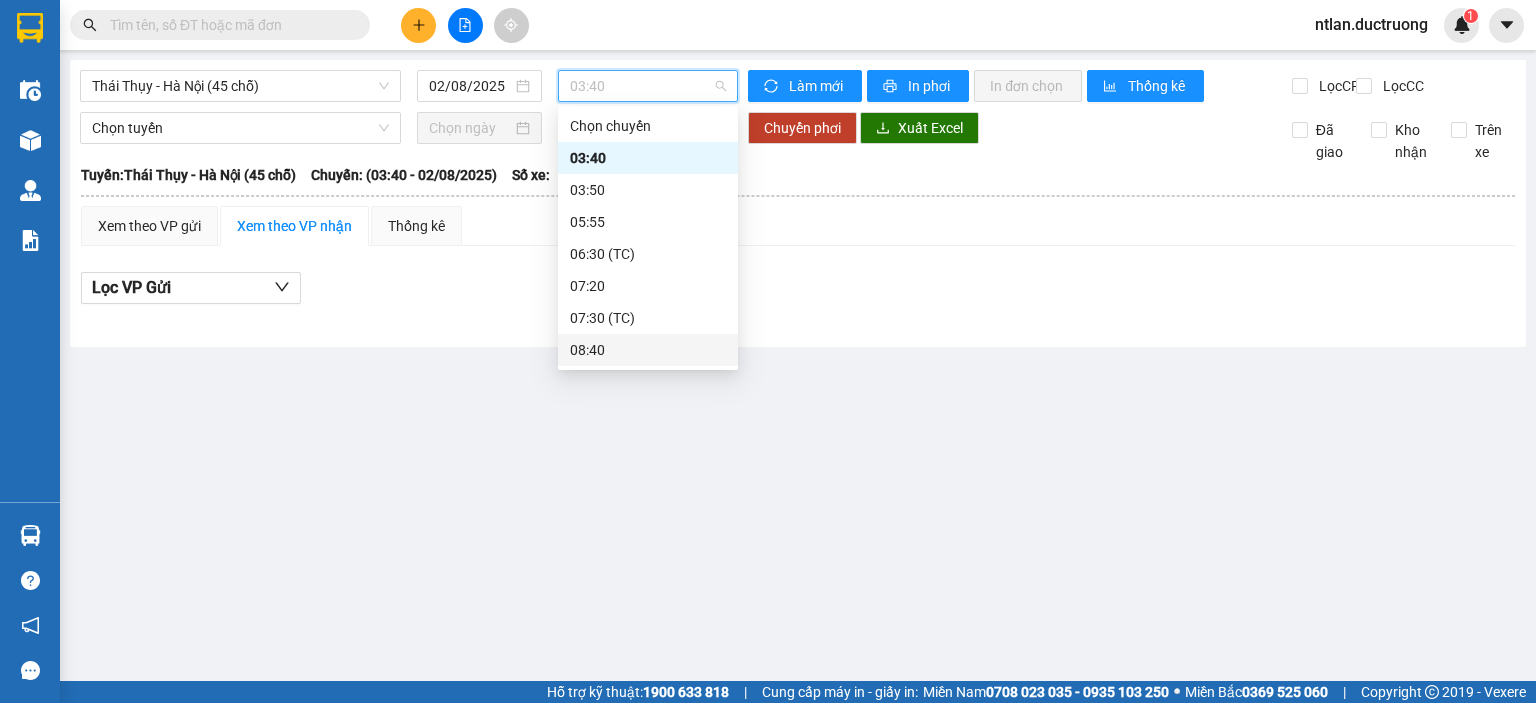 click on "08:40" at bounding box center [648, 350] 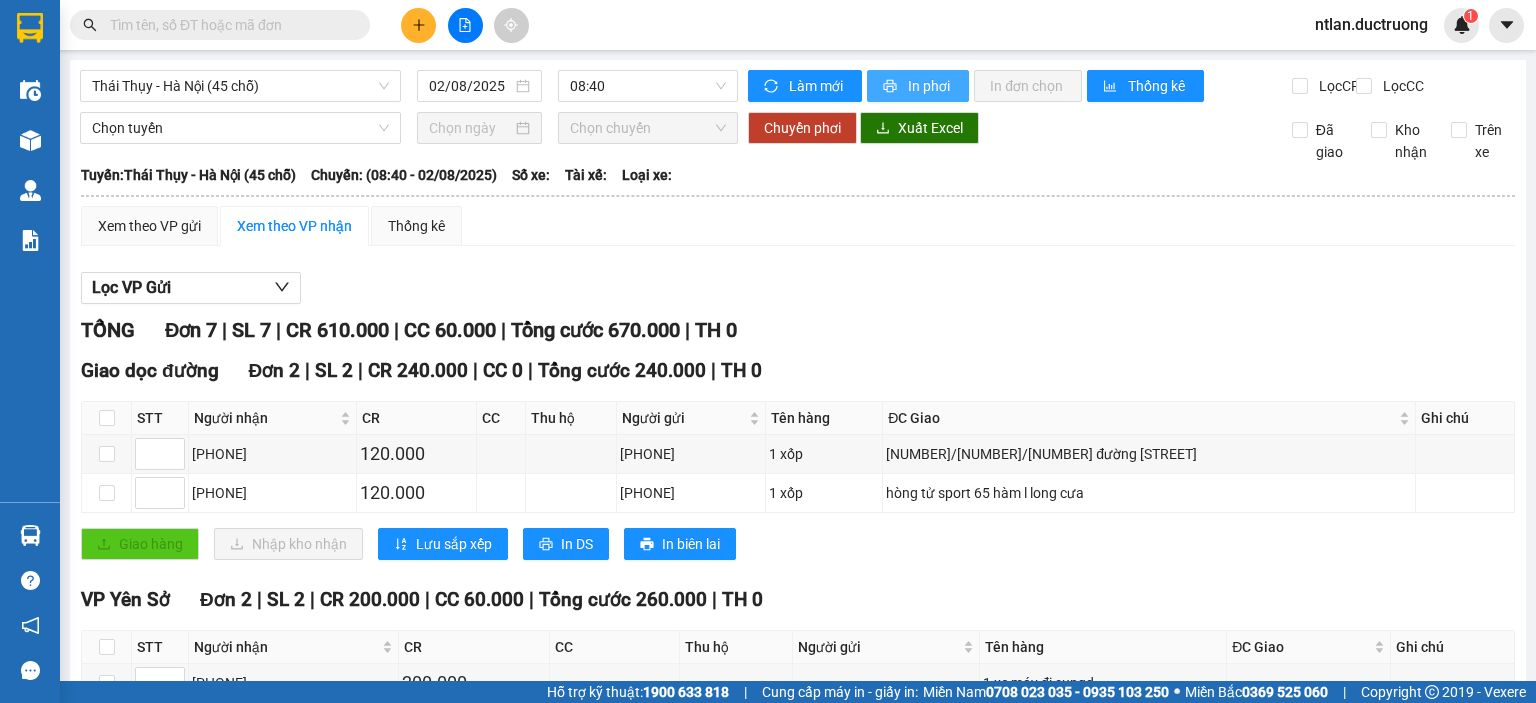 click on "In phơi" at bounding box center [918, 86] 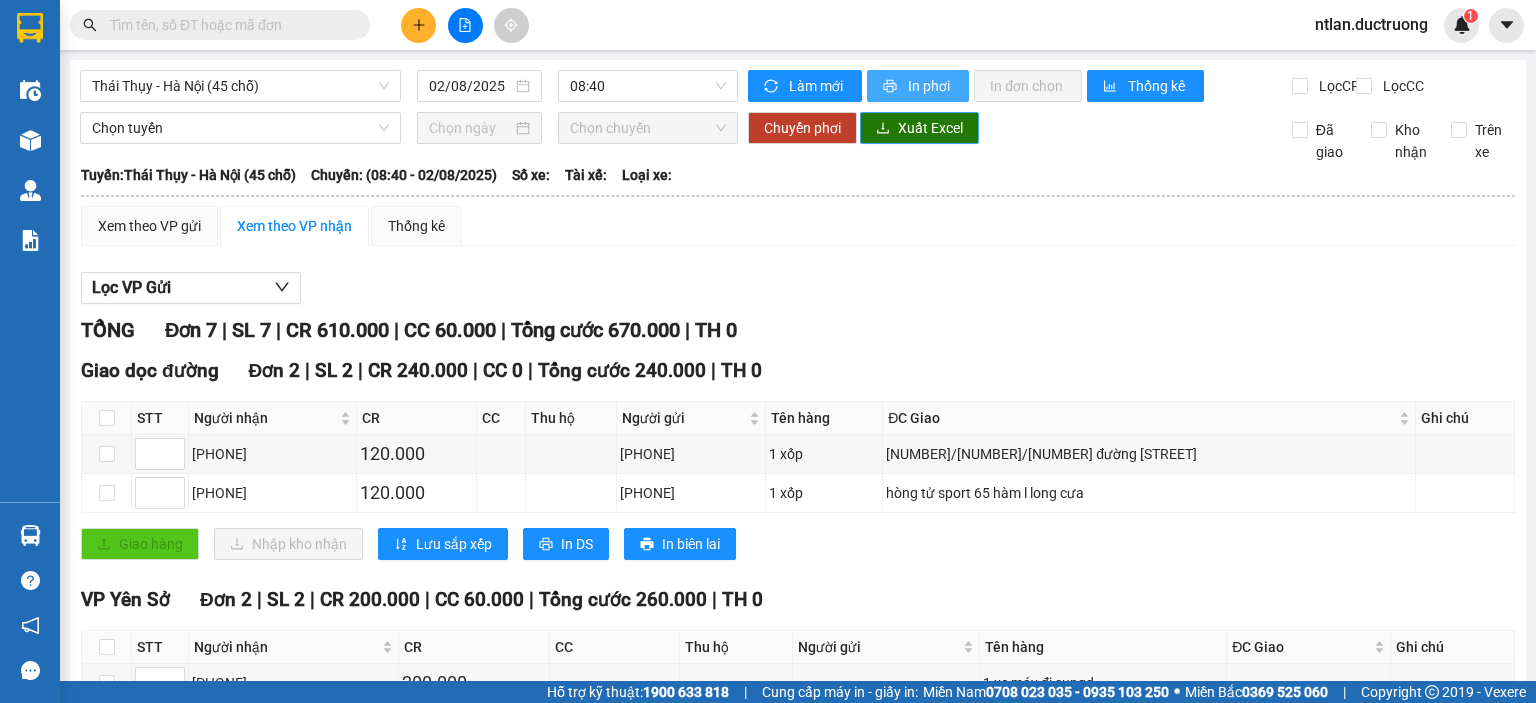 scroll, scrollTop: 0, scrollLeft: 0, axis: both 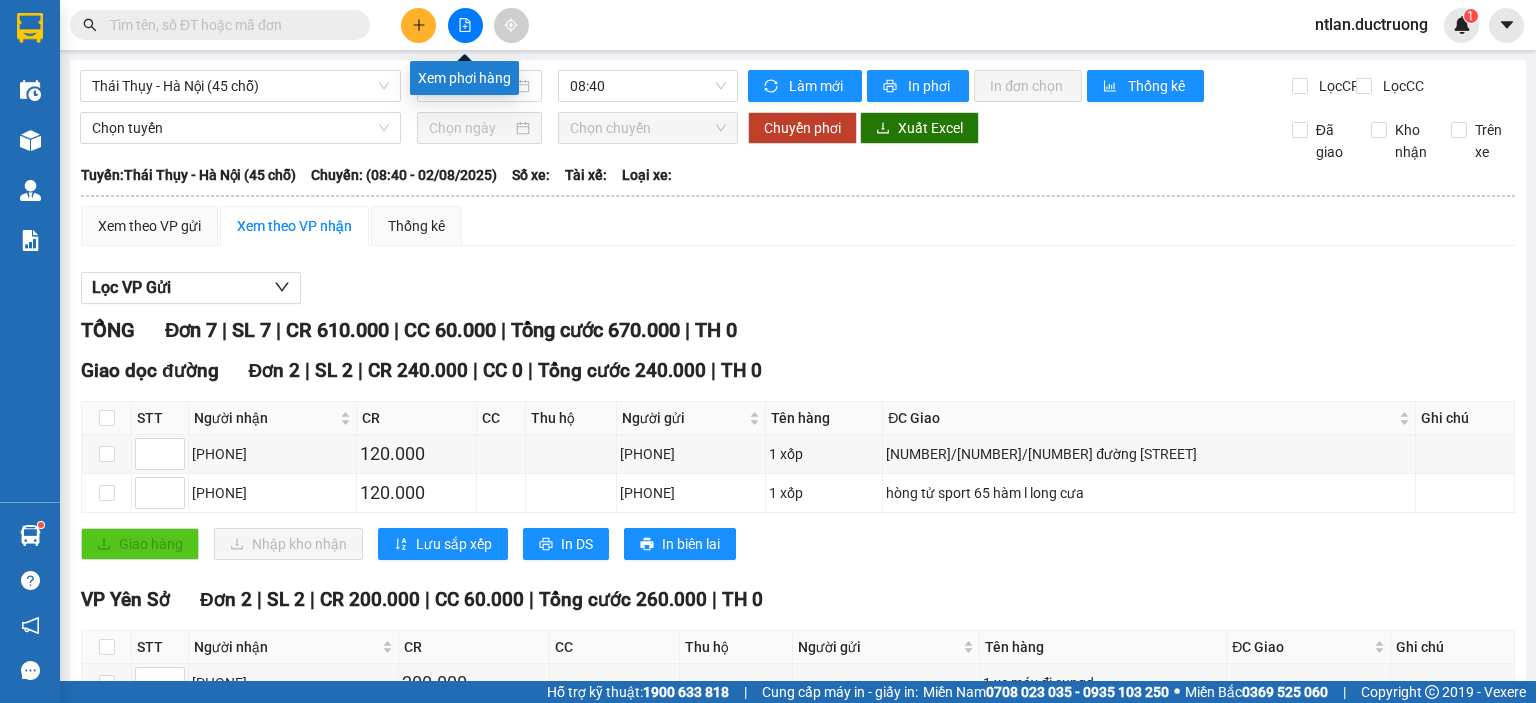 click at bounding box center (465, 25) 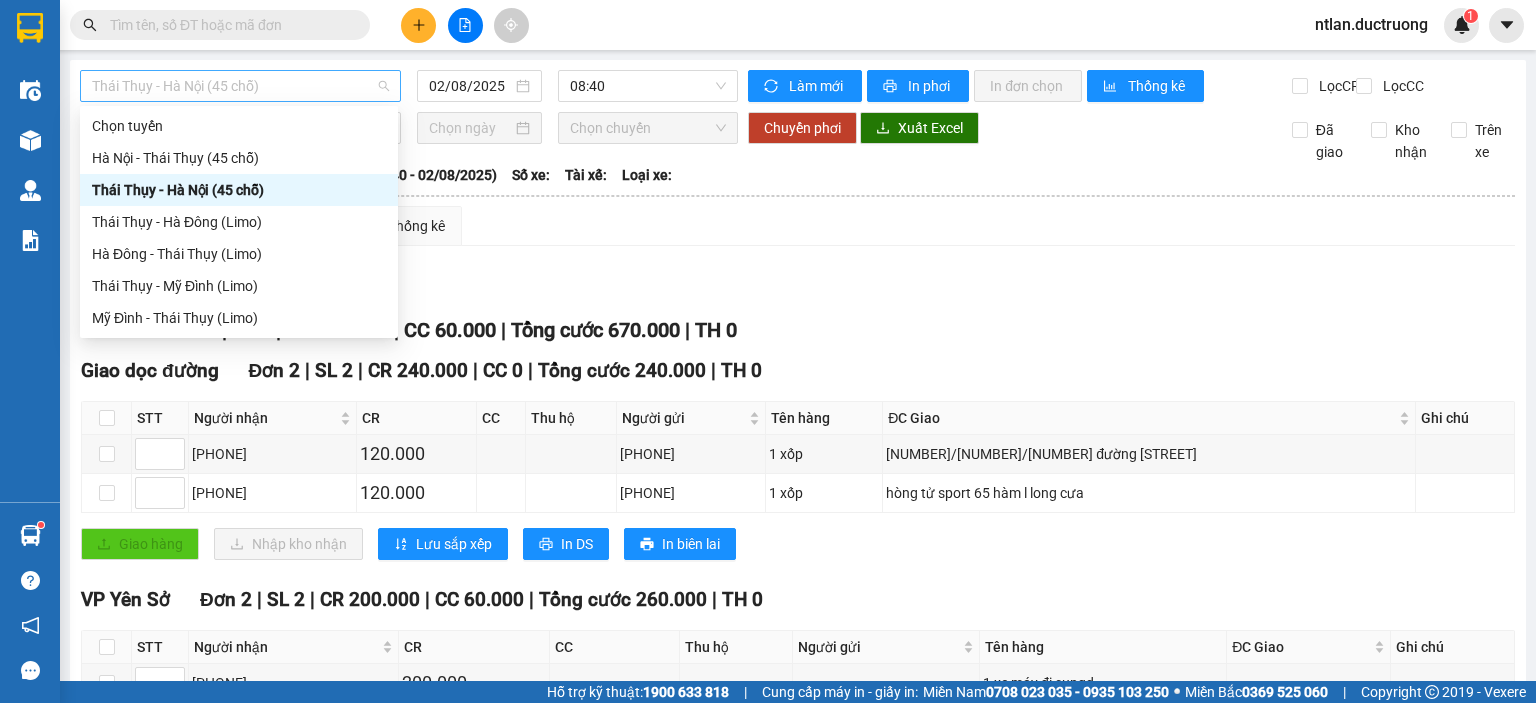 click on "Thái Thụy - Hà Nội (45 chỗ)" at bounding box center (240, 86) 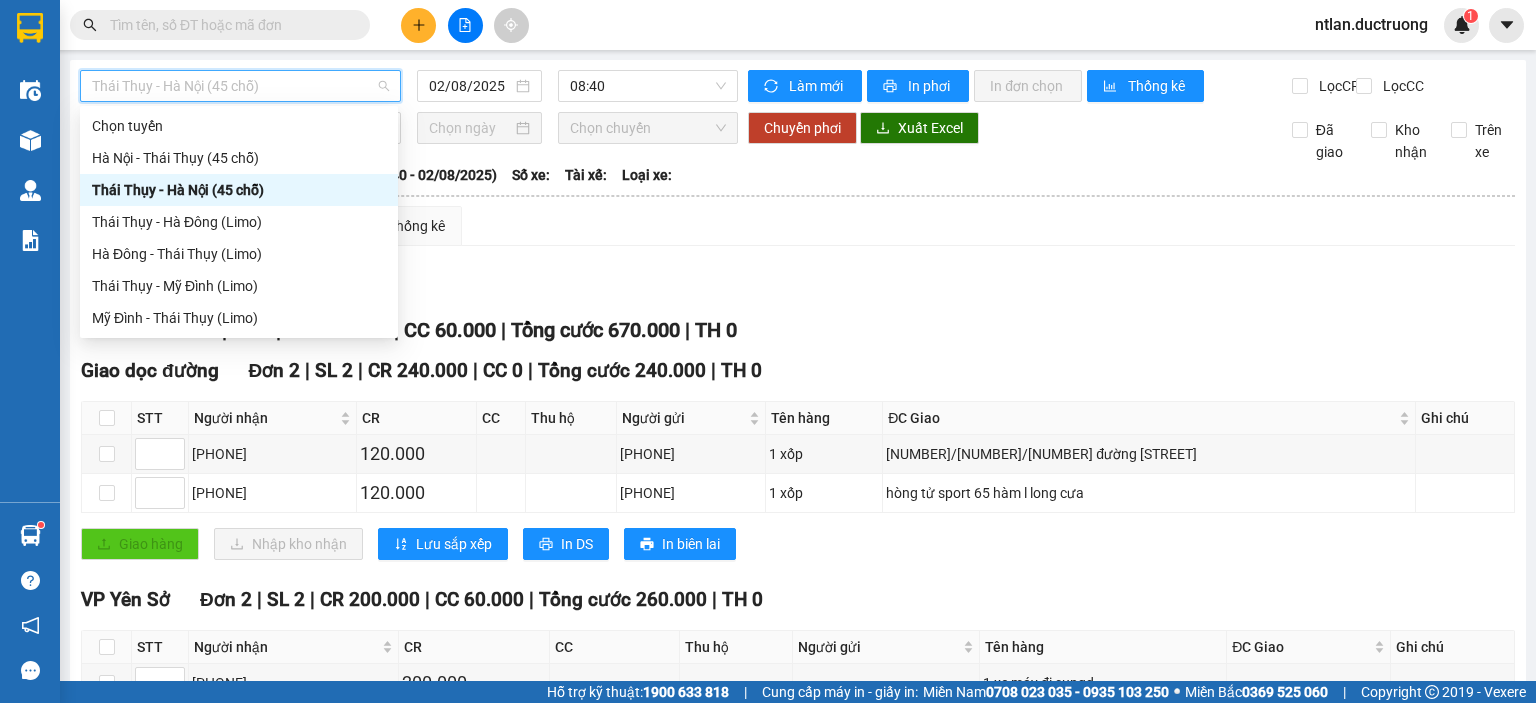 click on "Thái Thụy - Hà Nội (45 chỗ)" at bounding box center [239, 190] 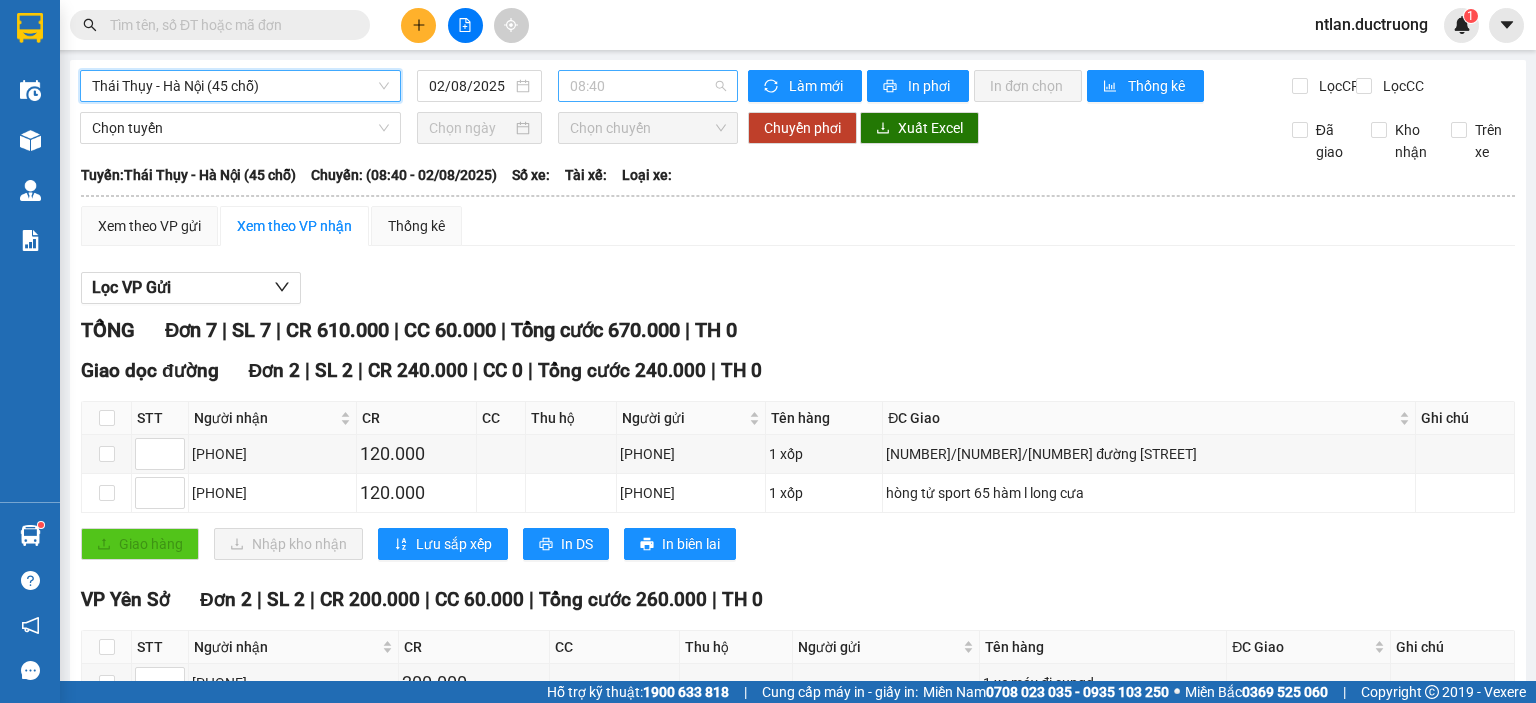 click on "08:40" at bounding box center [648, 86] 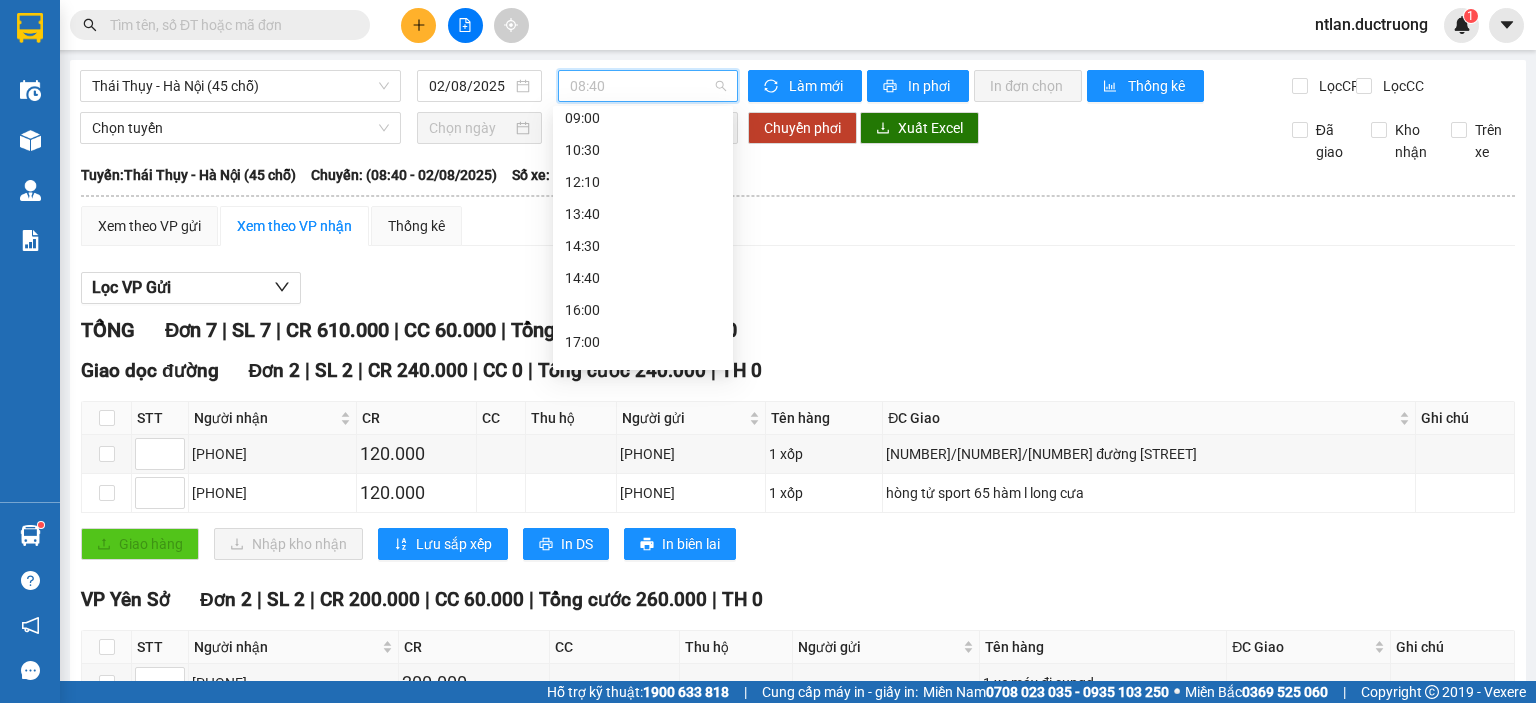 scroll, scrollTop: 266, scrollLeft: 0, axis: vertical 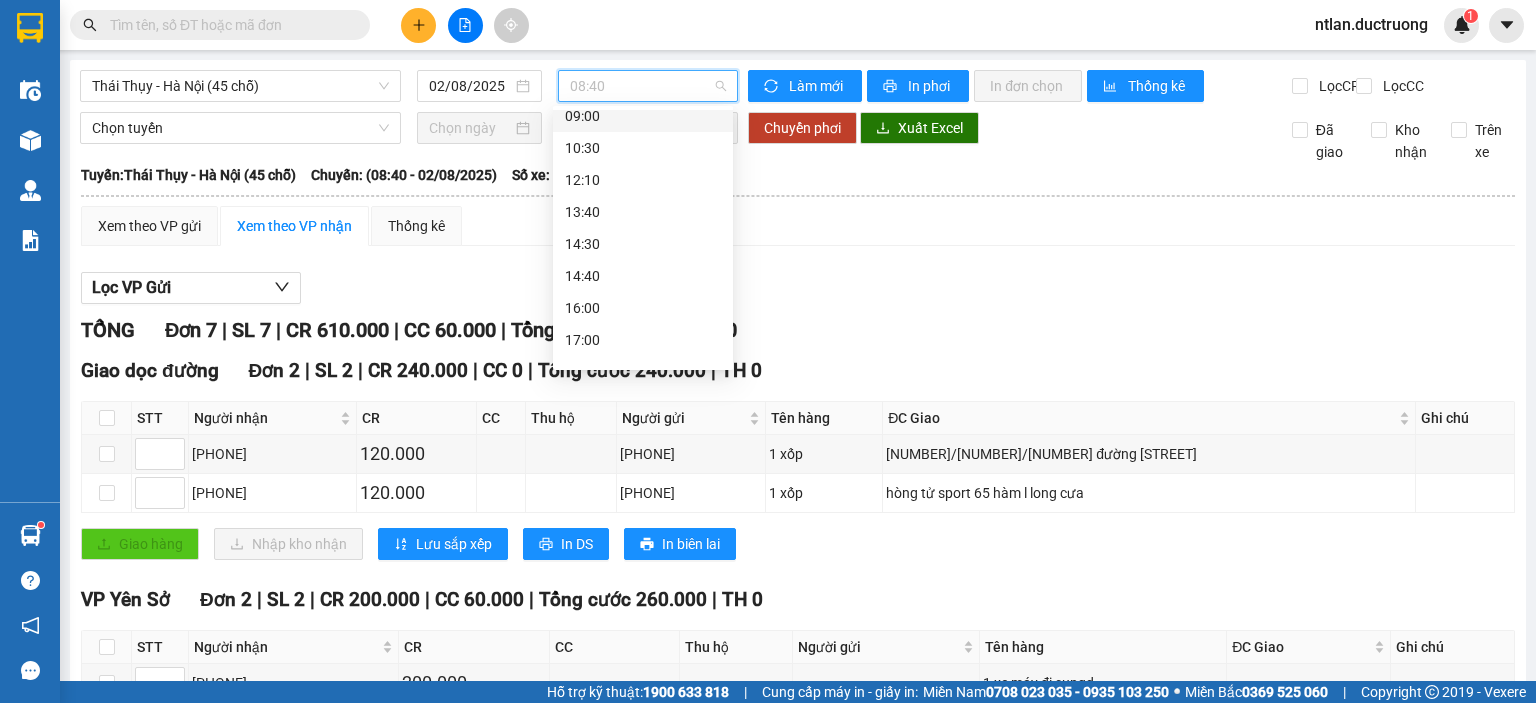 click on "09:00" at bounding box center (643, 116) 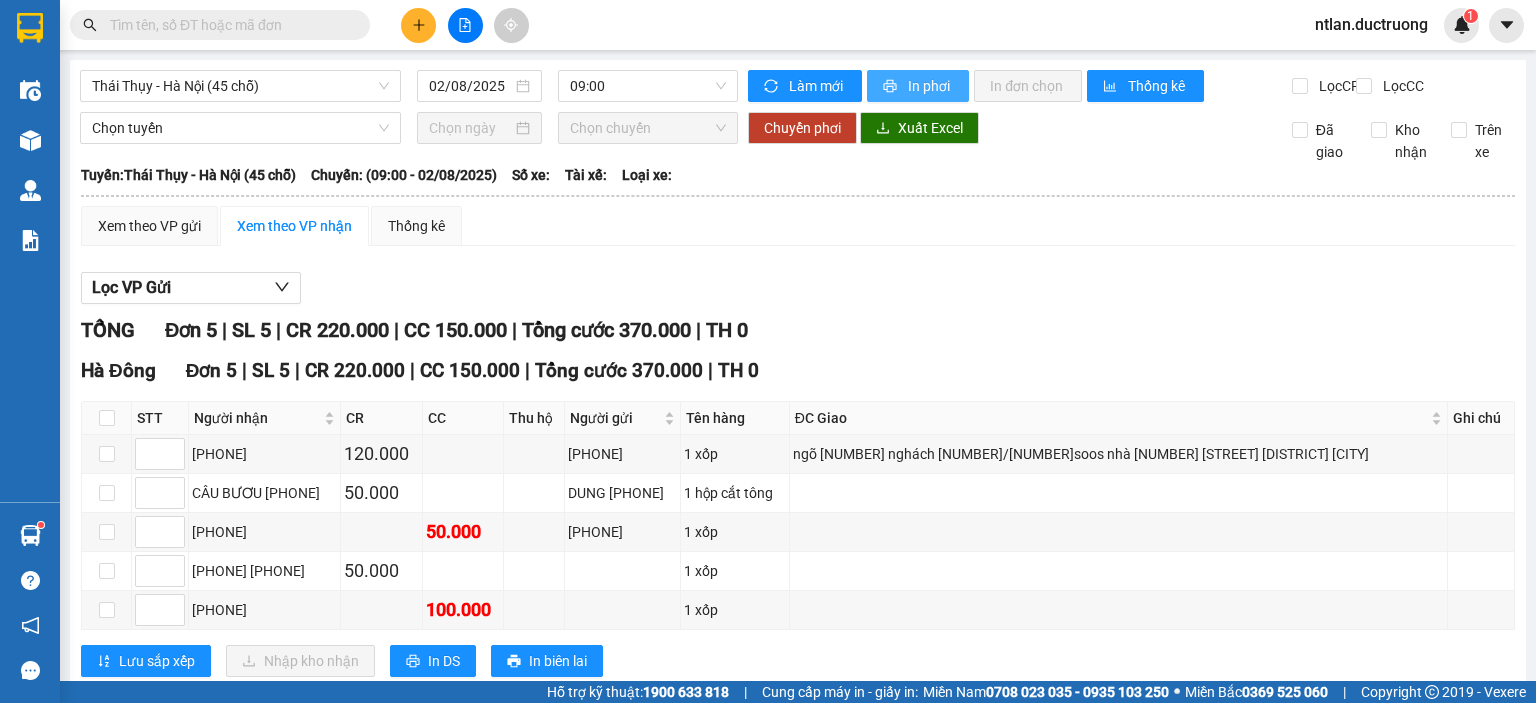click on "In phơi" at bounding box center (930, 86) 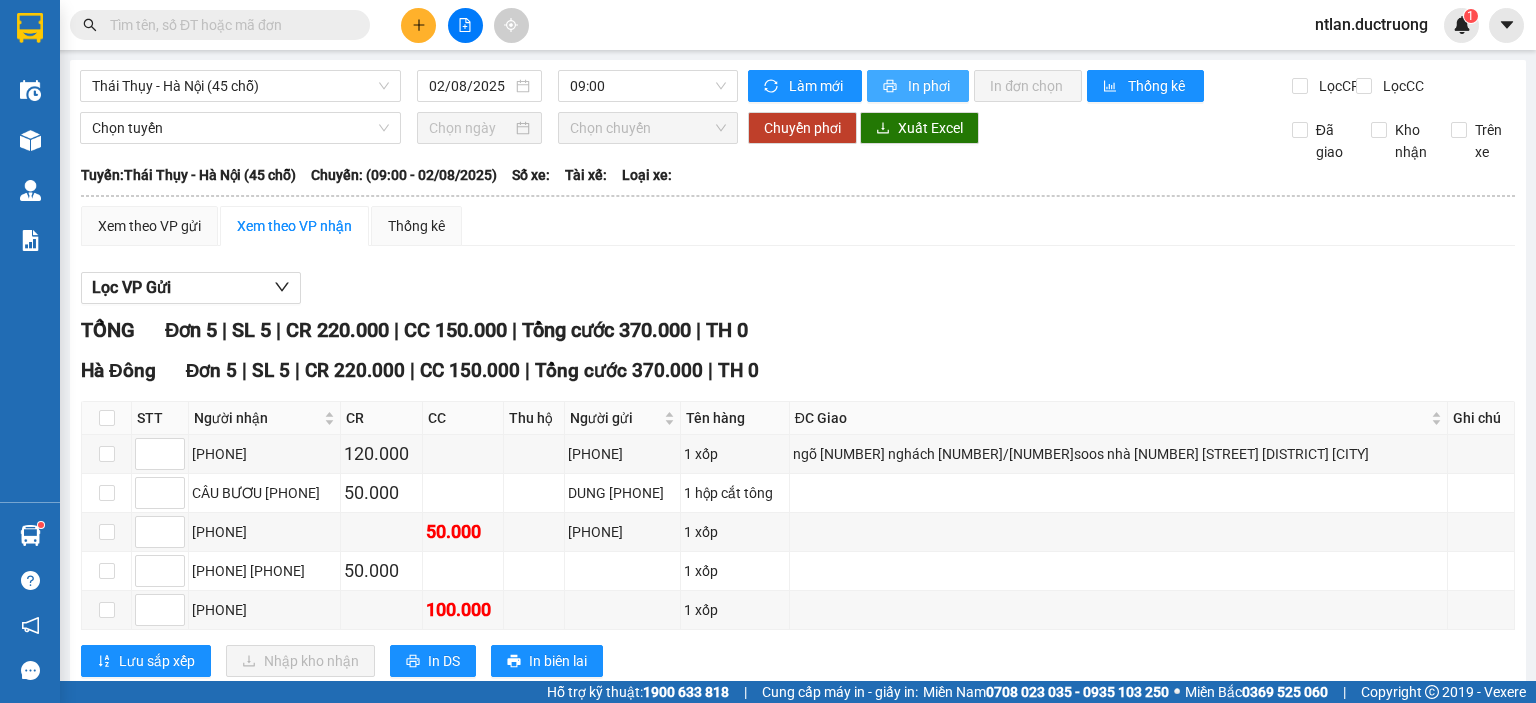 scroll, scrollTop: 0, scrollLeft: 0, axis: both 